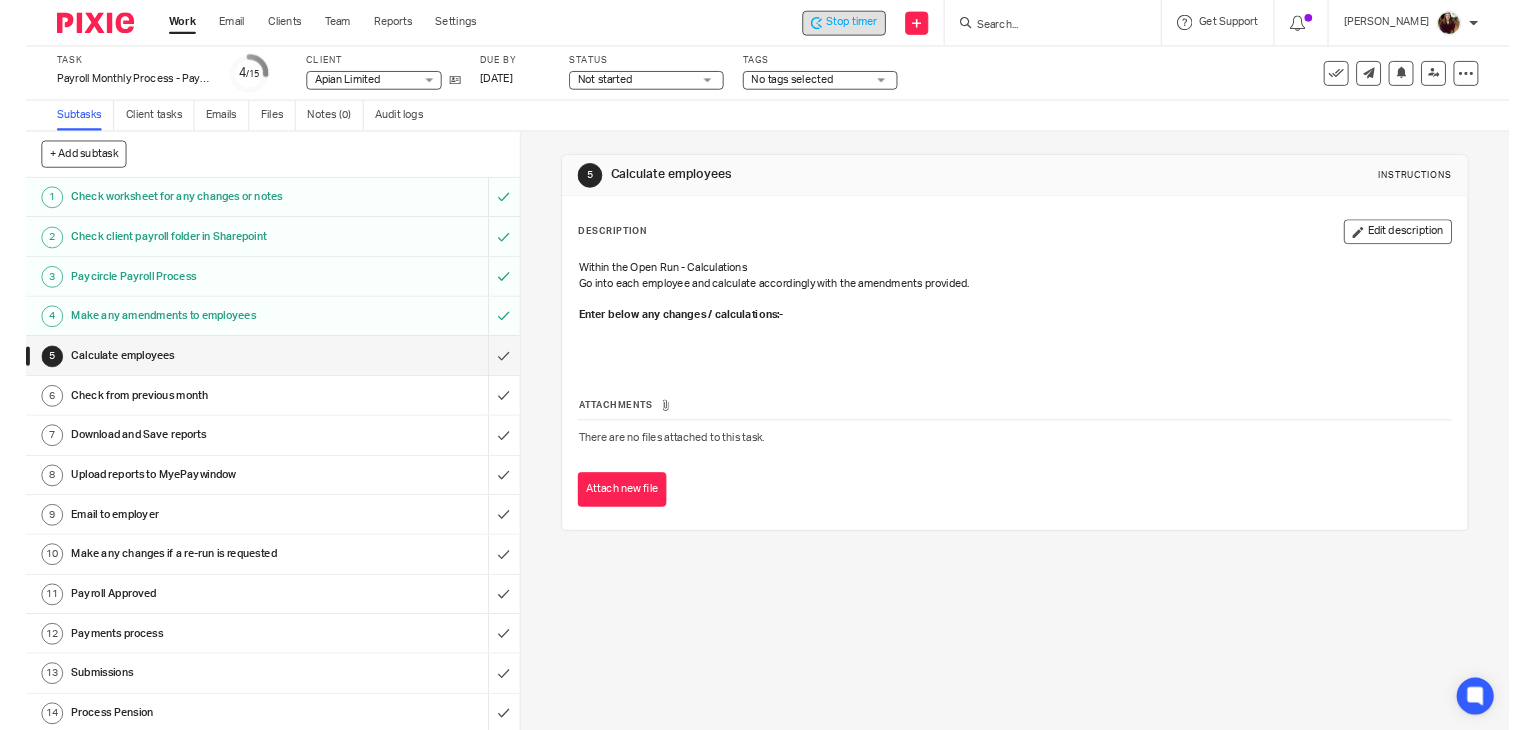 scroll, scrollTop: 0, scrollLeft: 0, axis: both 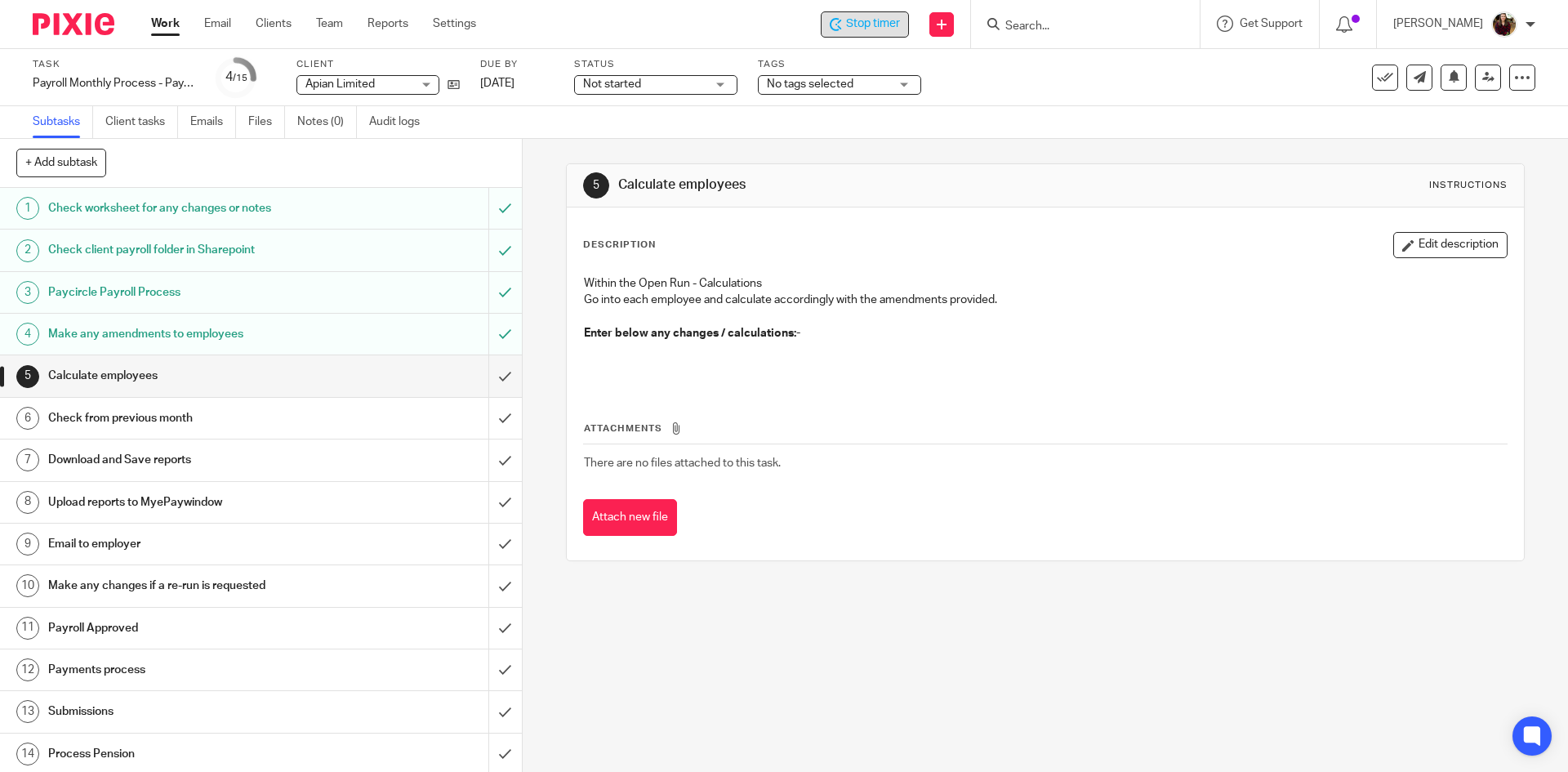 click on "Stop timer" at bounding box center (873, 24) 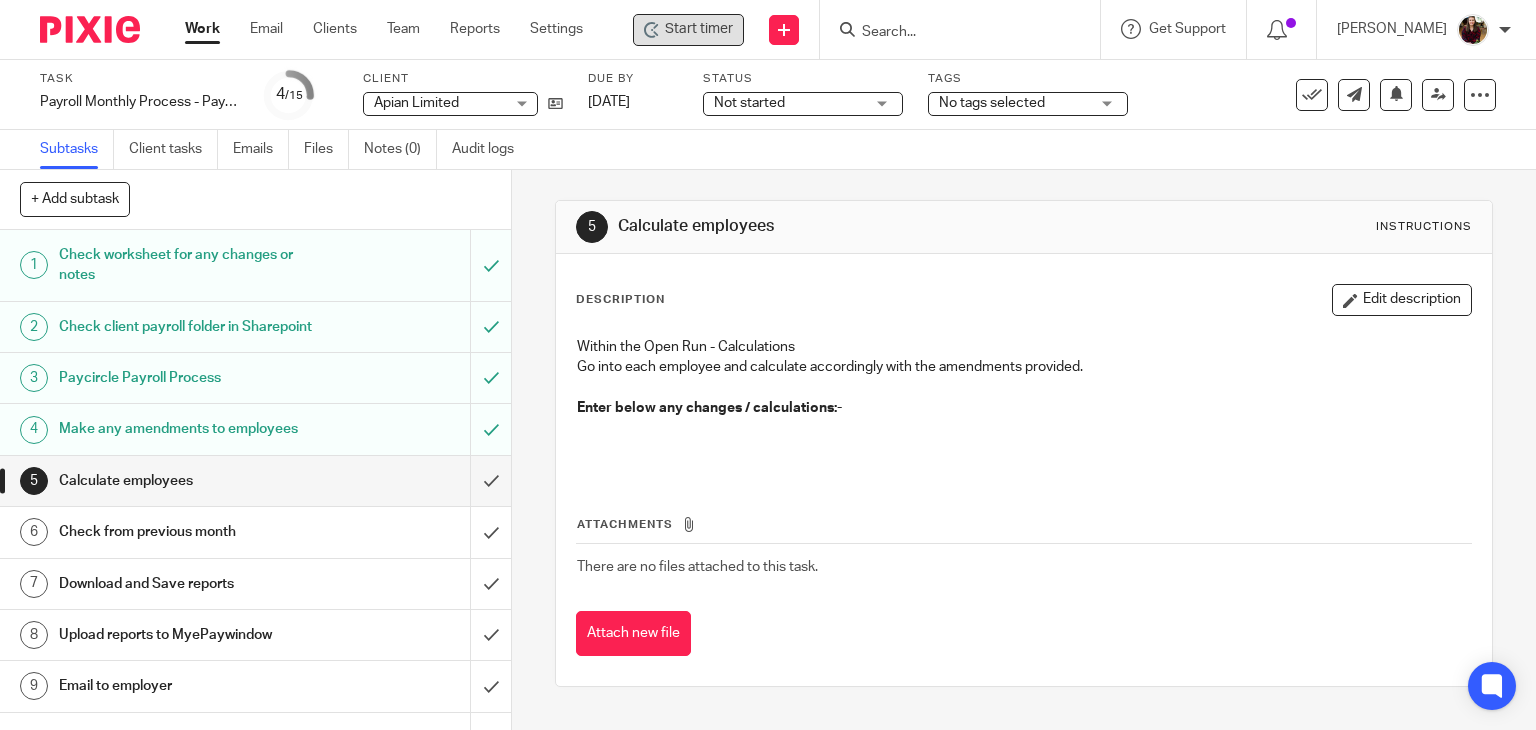 click at bounding box center [950, 33] 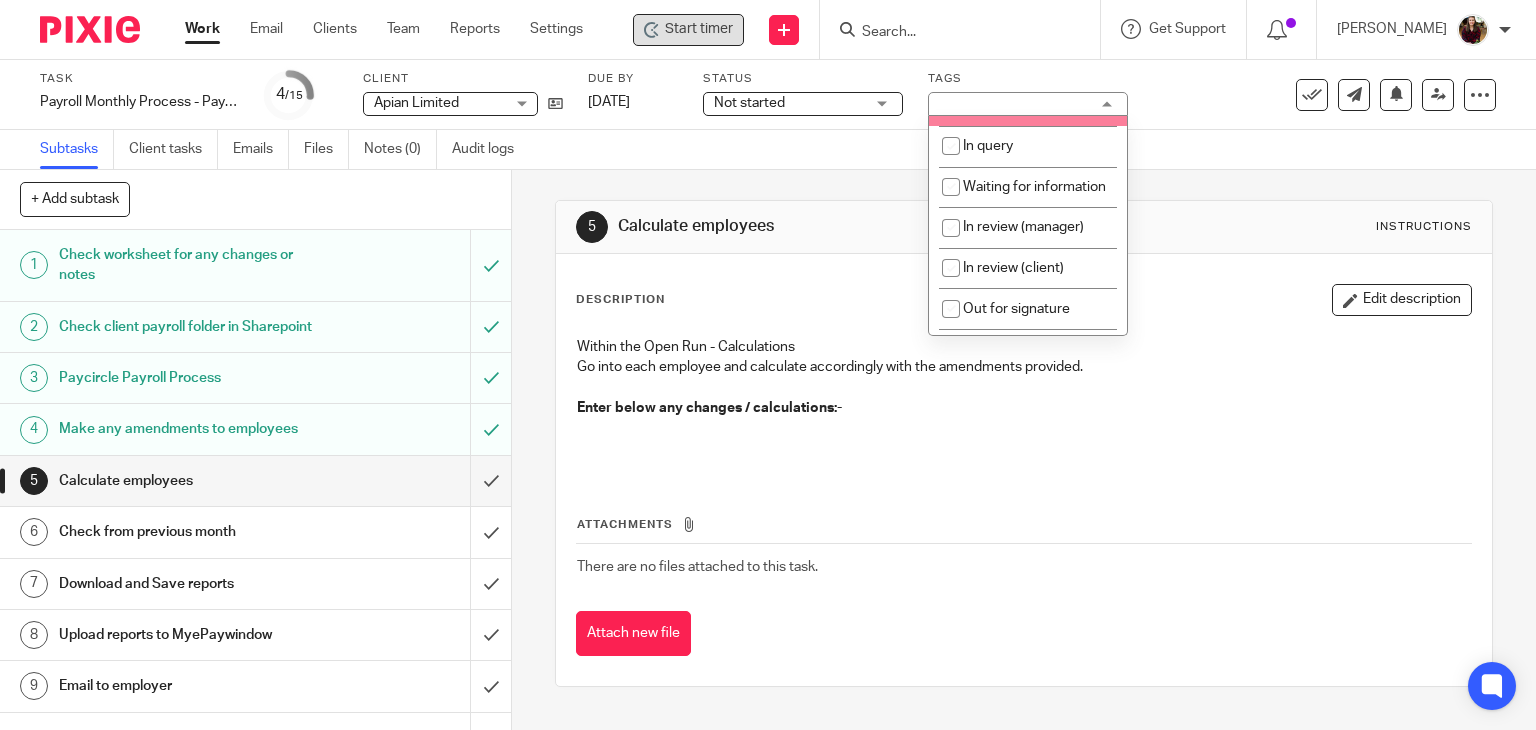 scroll, scrollTop: 200, scrollLeft: 0, axis: vertical 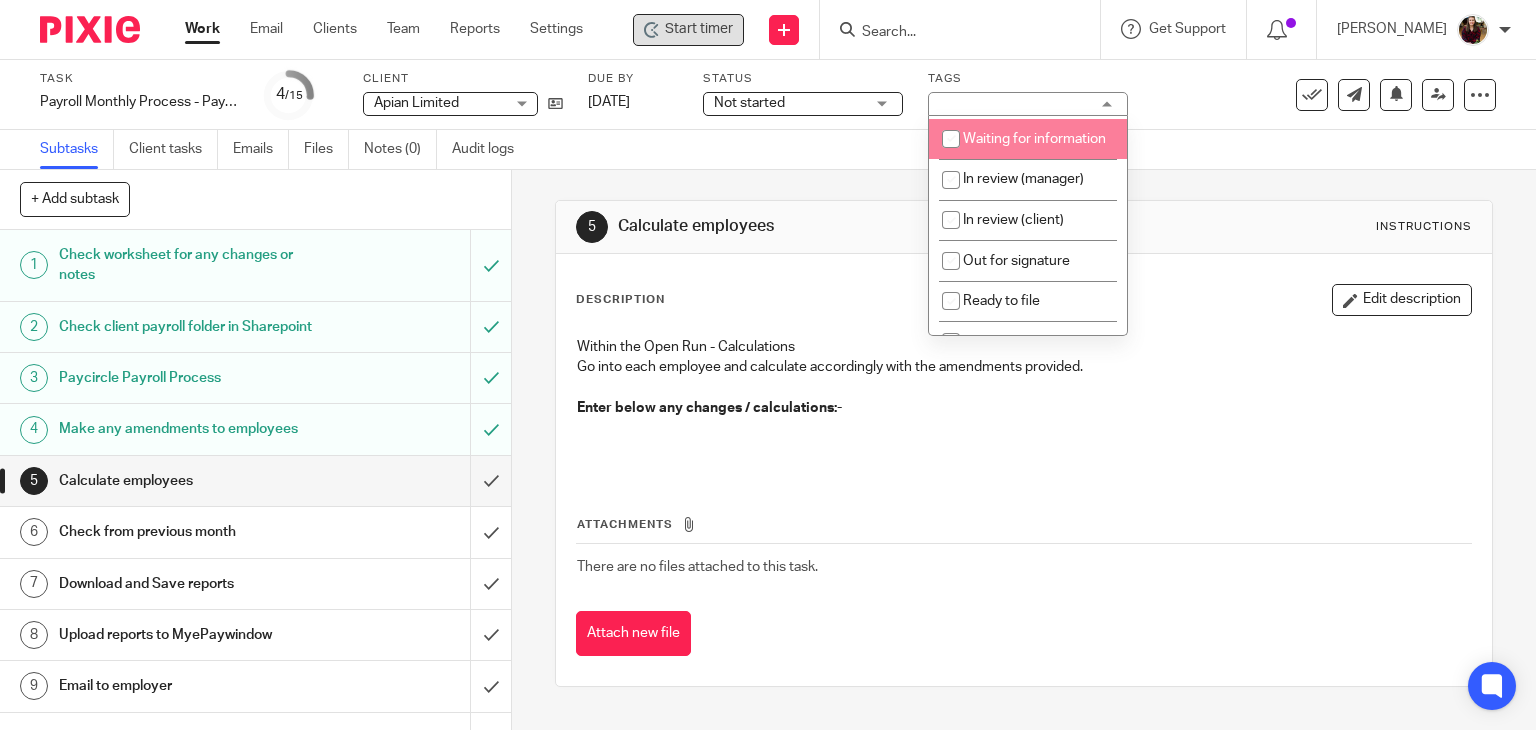 click on "Waiting for information" at bounding box center (1028, 139) 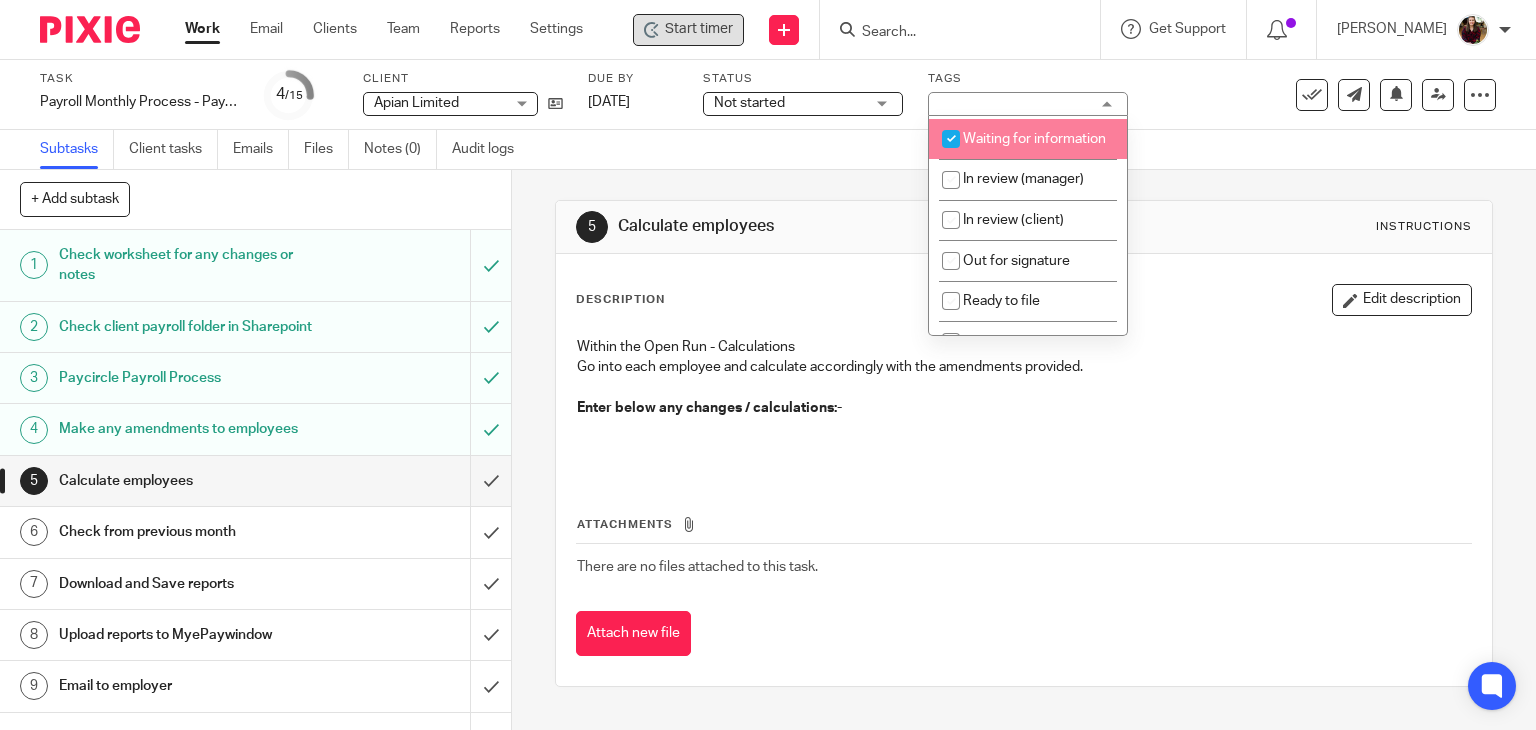 checkbox on "true" 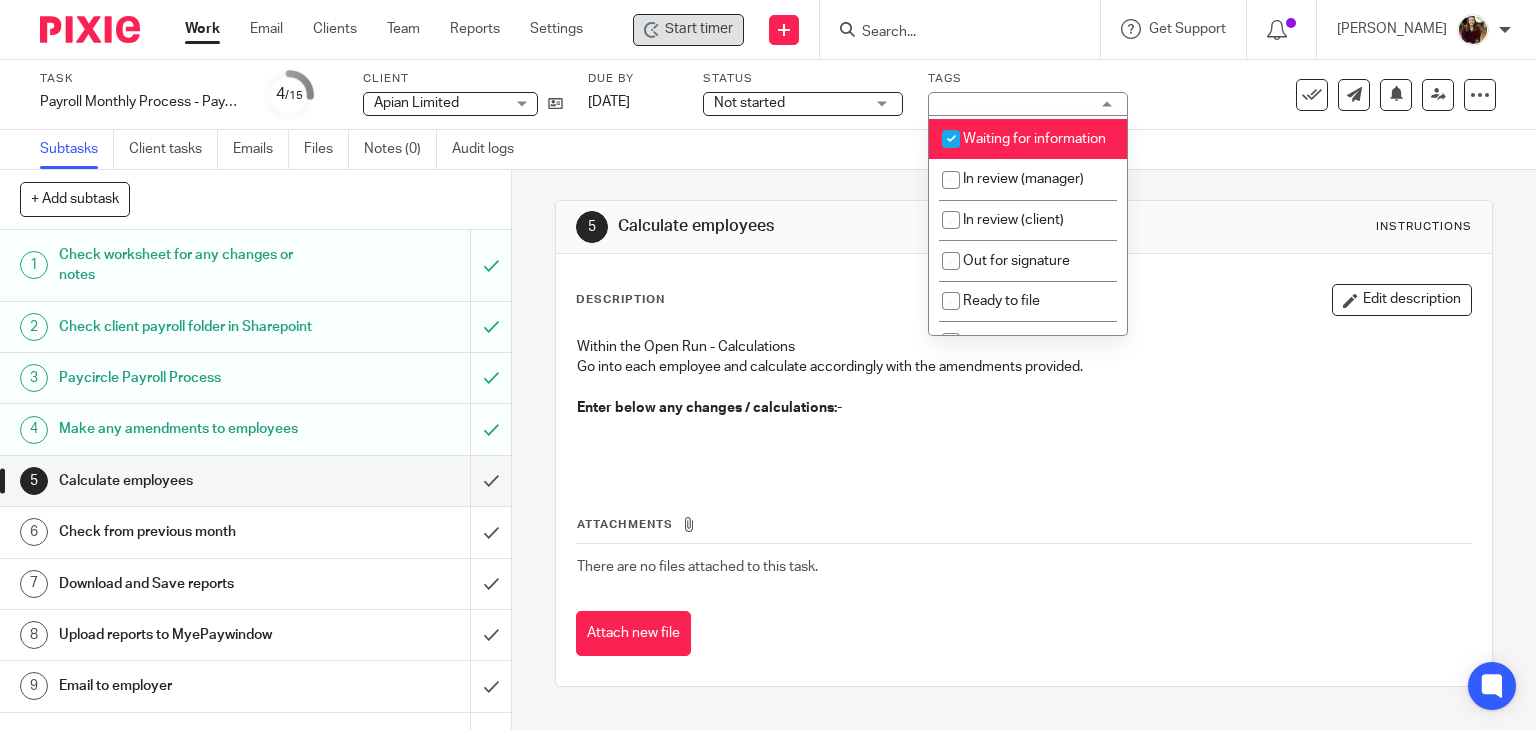 drag, startPoint x: 1164, startPoint y: 112, endPoint x: 989, endPoint y: 35, distance: 191.19101 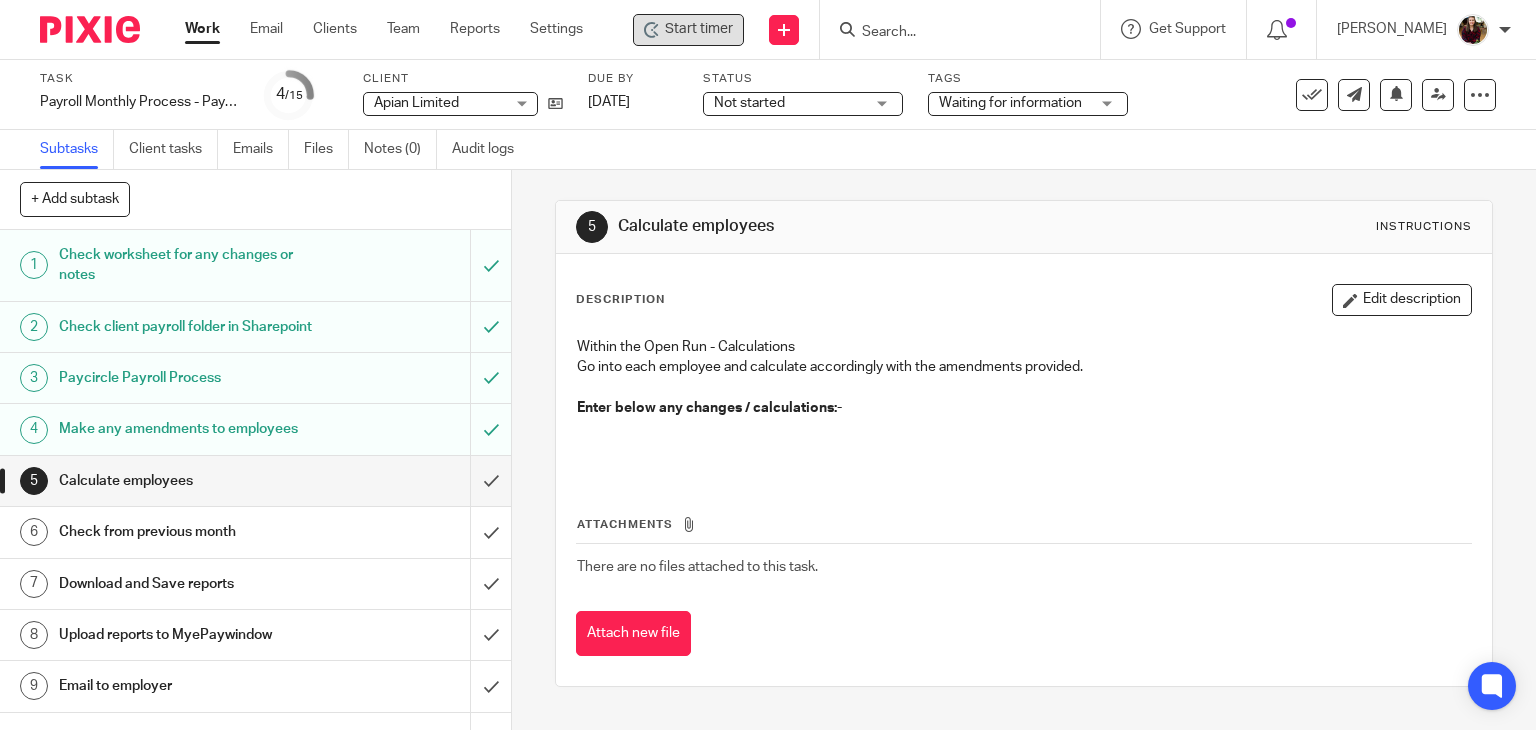 click at bounding box center [950, 33] 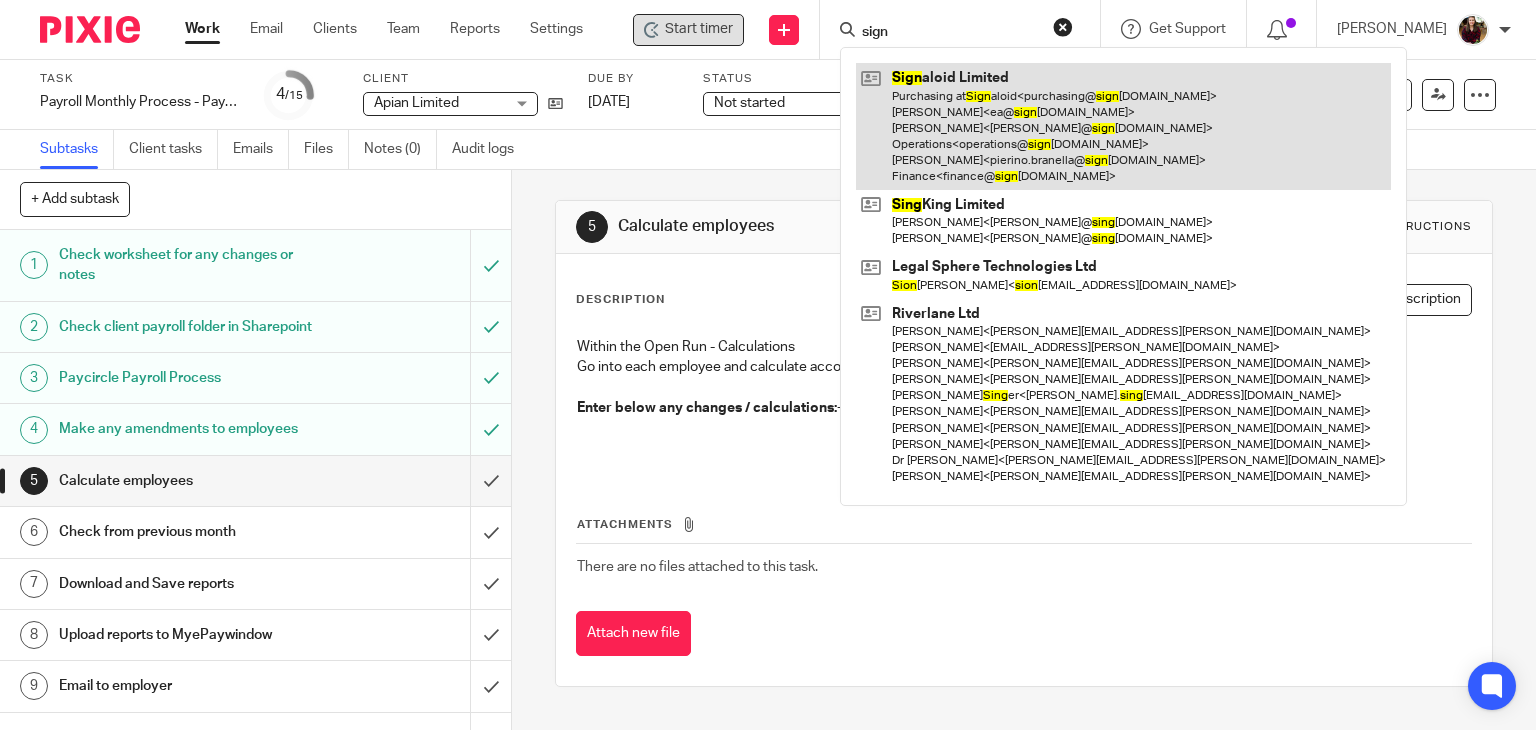 type on "sign" 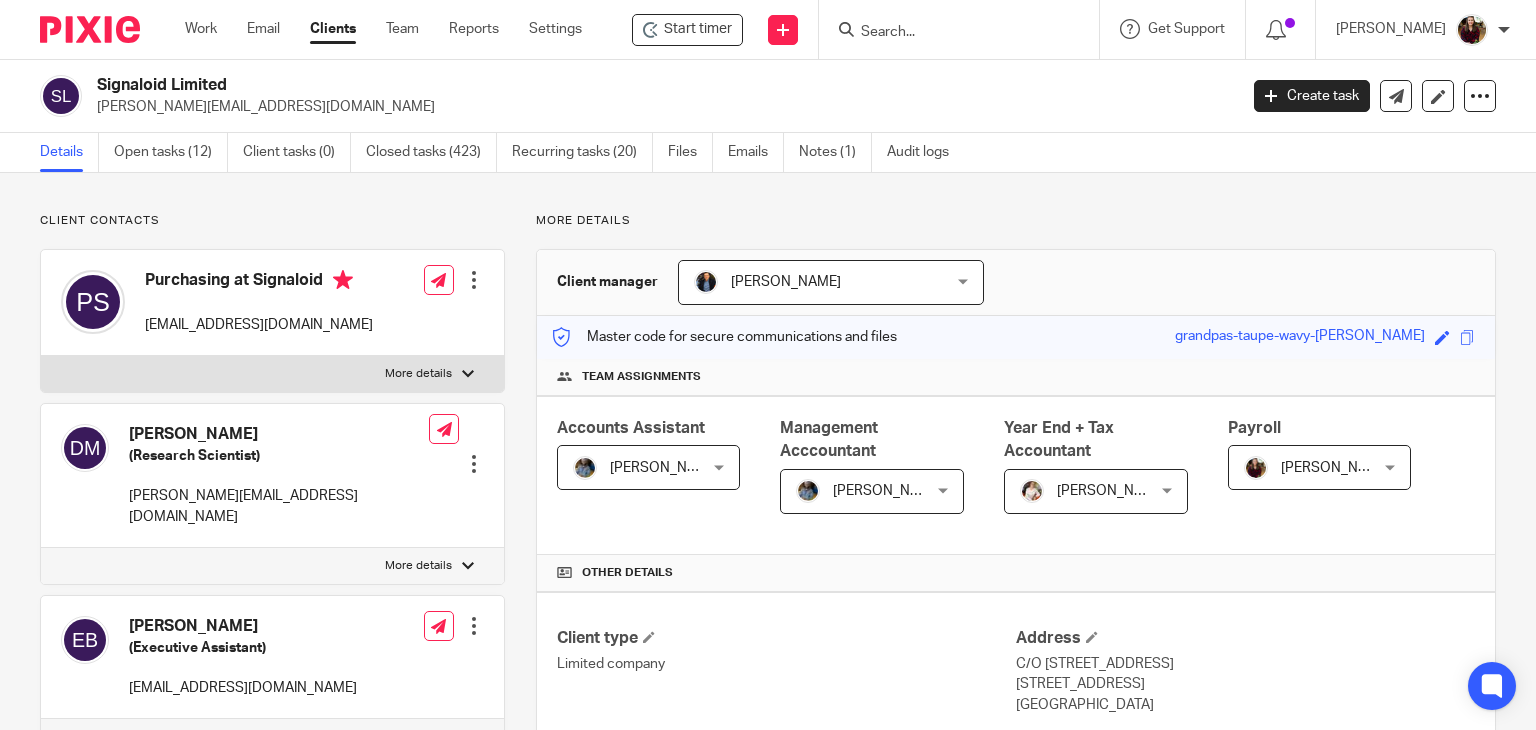 scroll, scrollTop: 0, scrollLeft: 0, axis: both 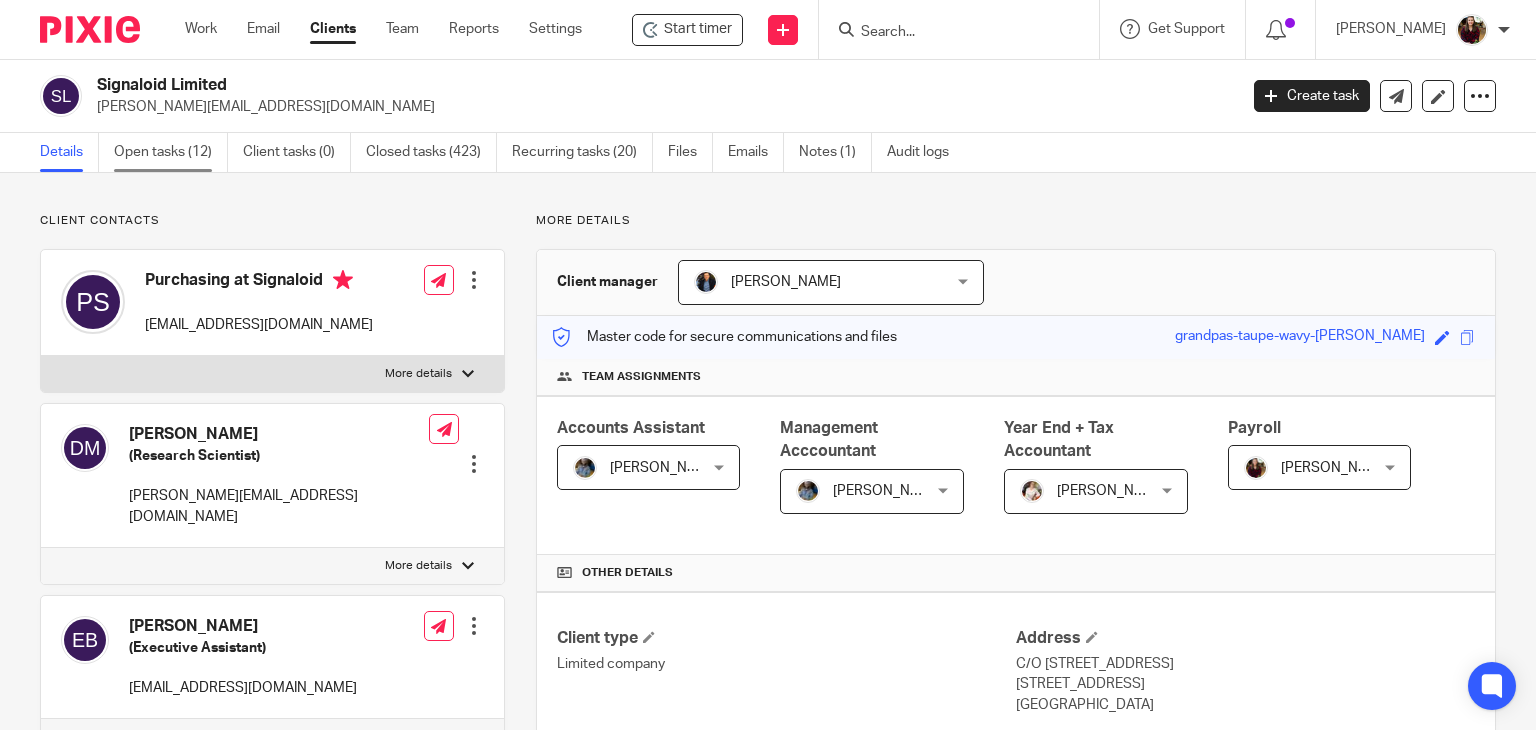 click on "Open tasks (12)" at bounding box center [171, 152] 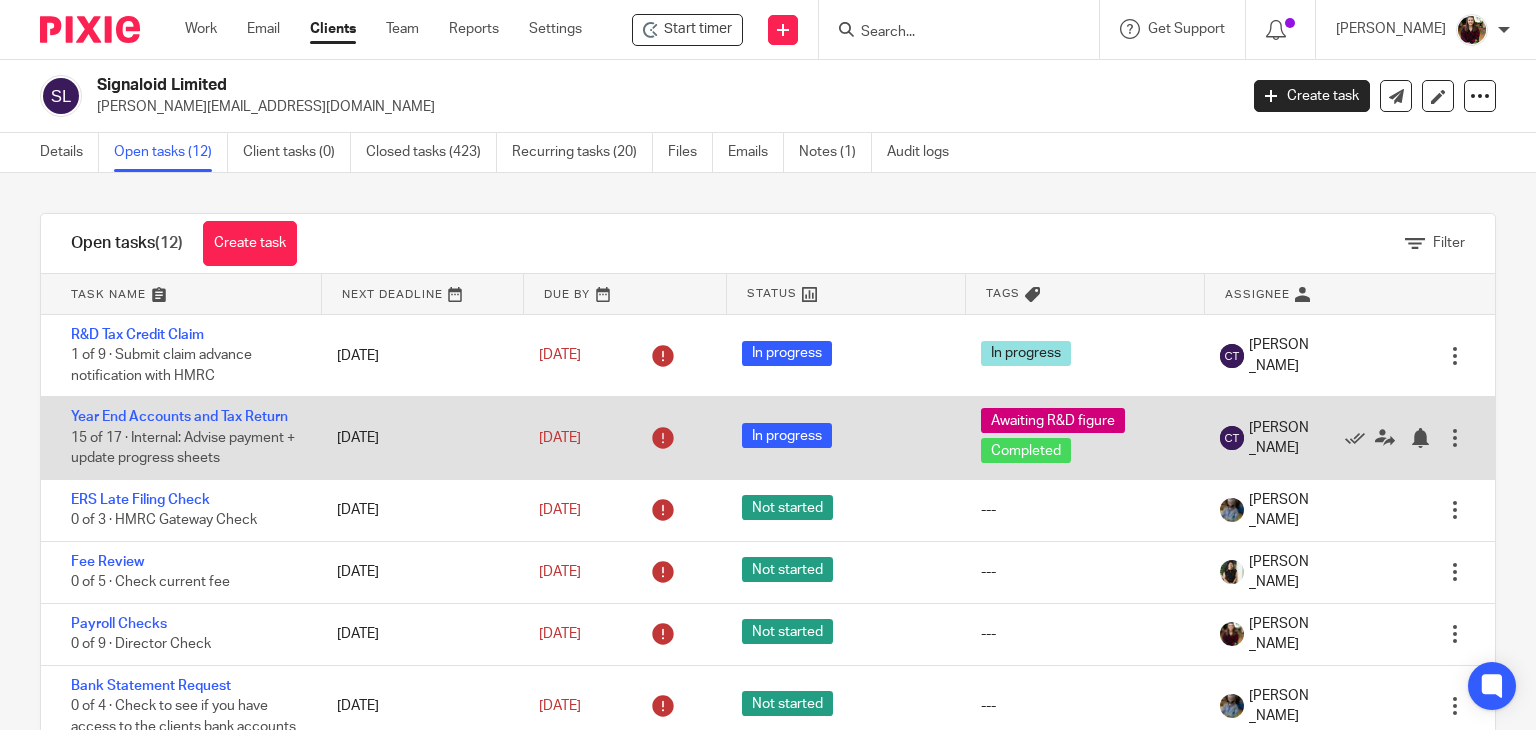 scroll, scrollTop: 0, scrollLeft: 0, axis: both 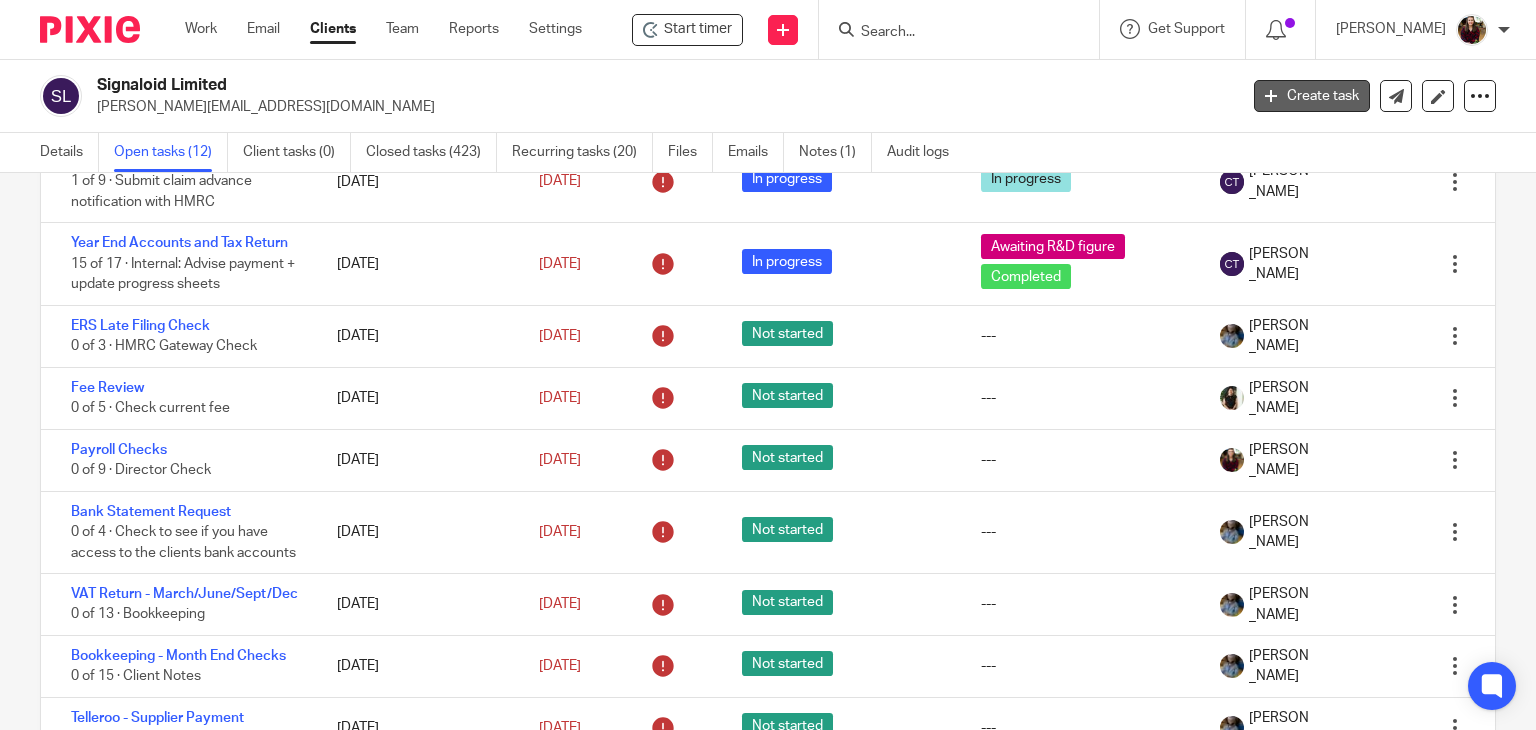 click on "Create task" at bounding box center [1312, 96] 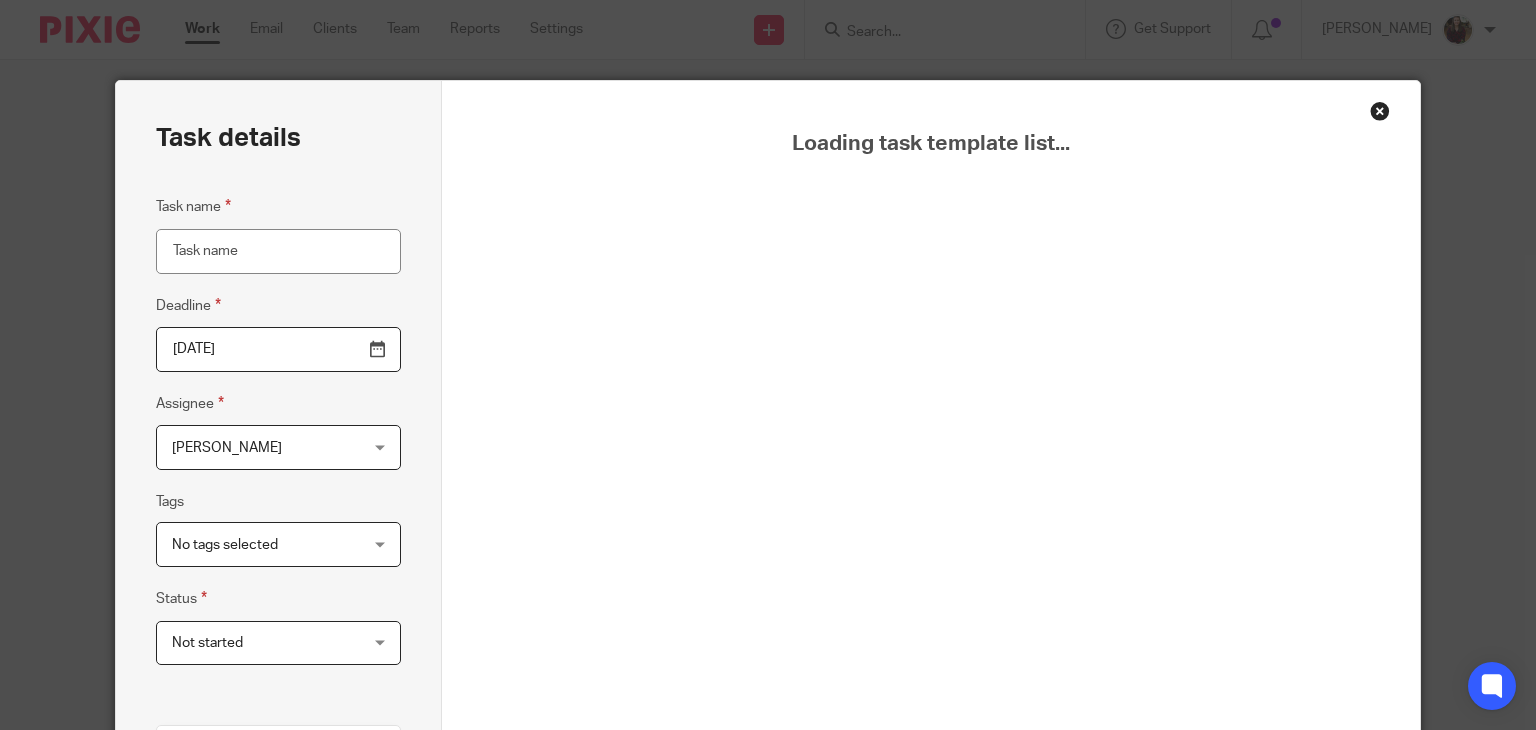 scroll, scrollTop: 0, scrollLeft: 0, axis: both 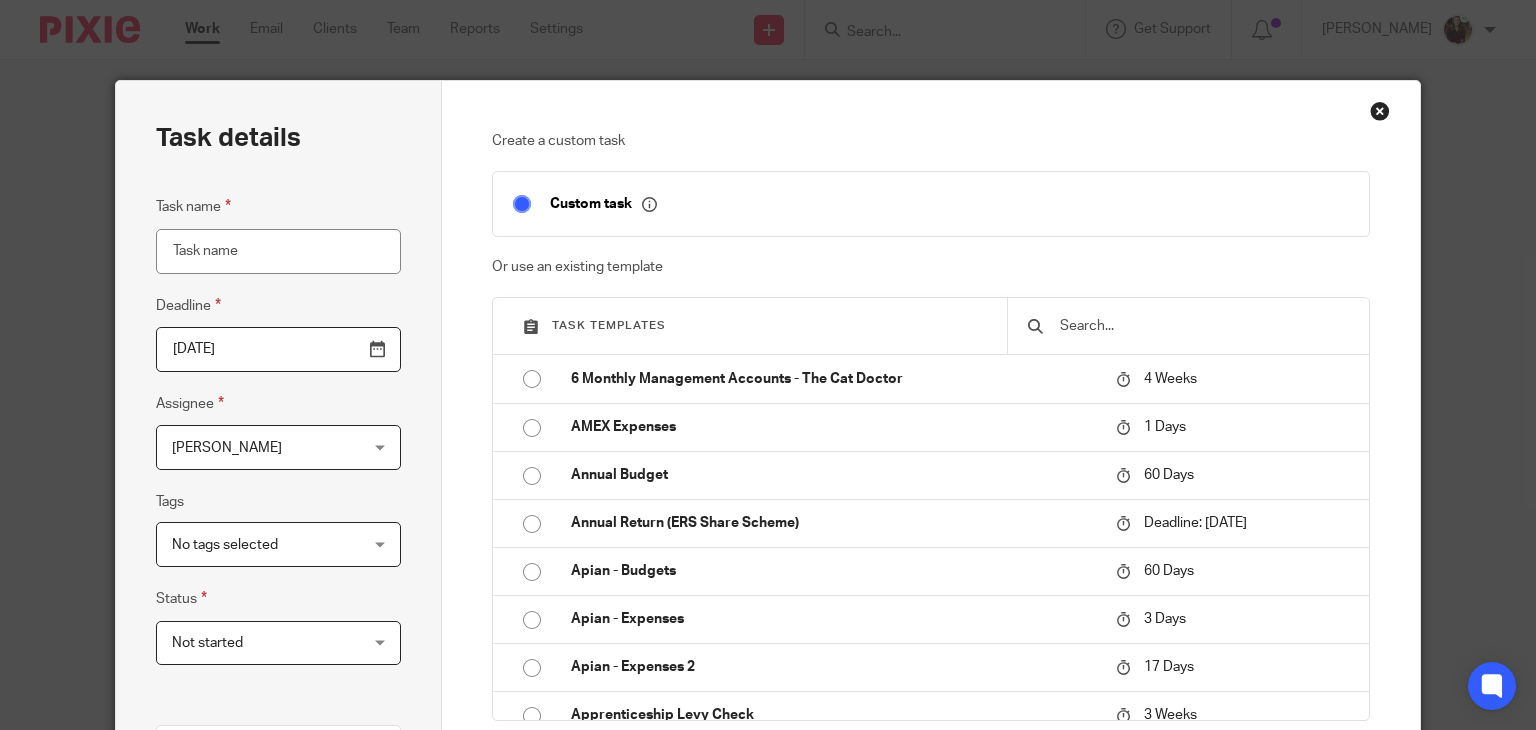 click at bounding box center (1203, 326) 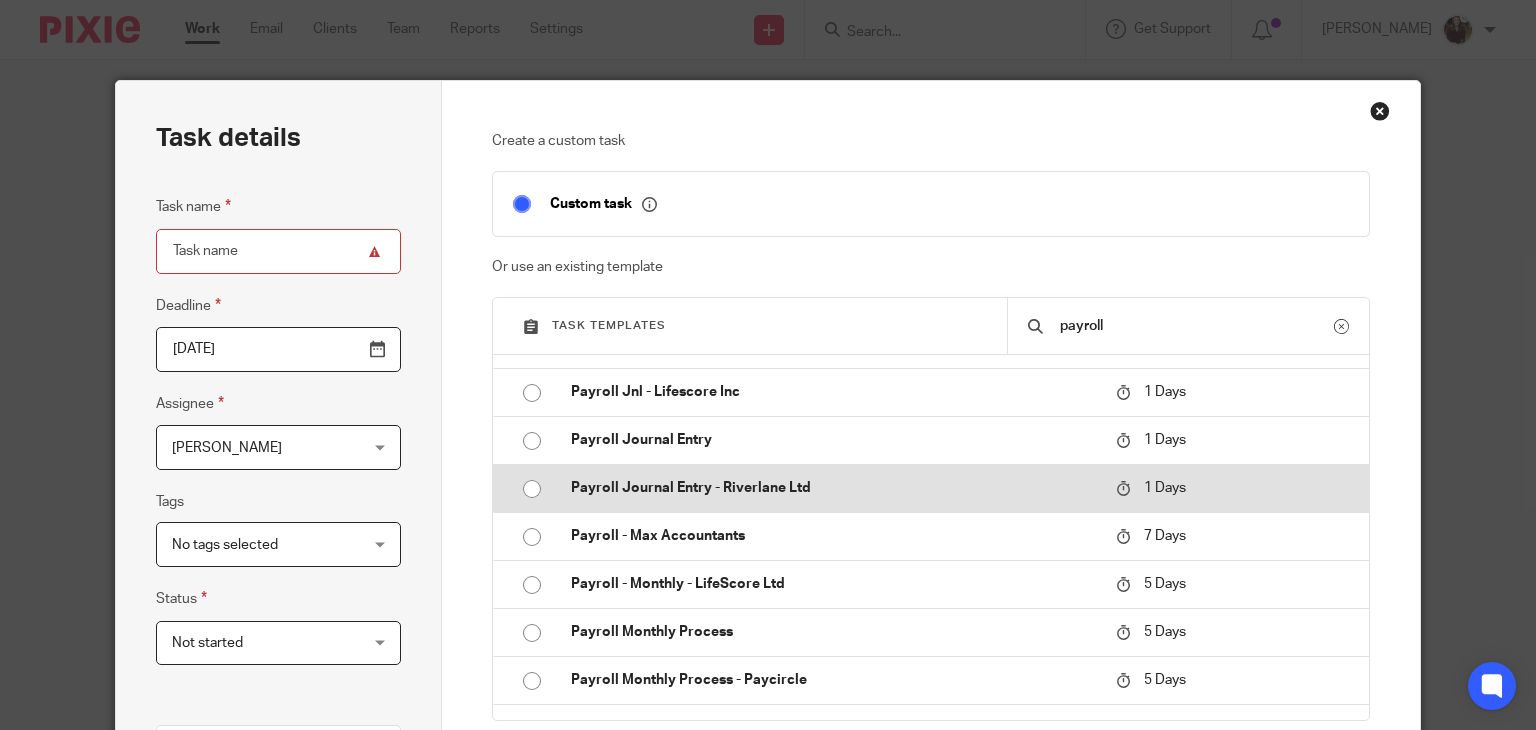 scroll, scrollTop: 700, scrollLeft: 0, axis: vertical 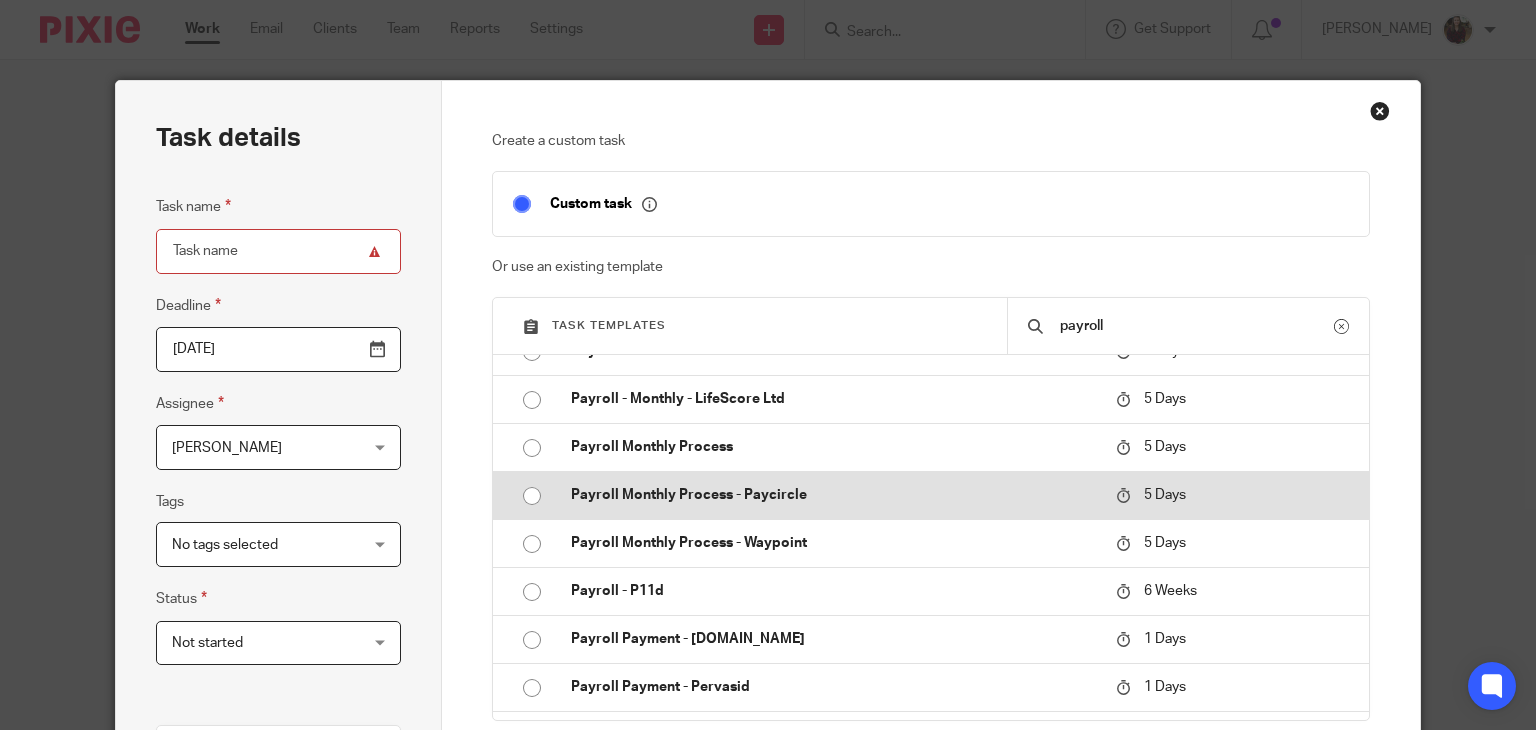 type on "payroll" 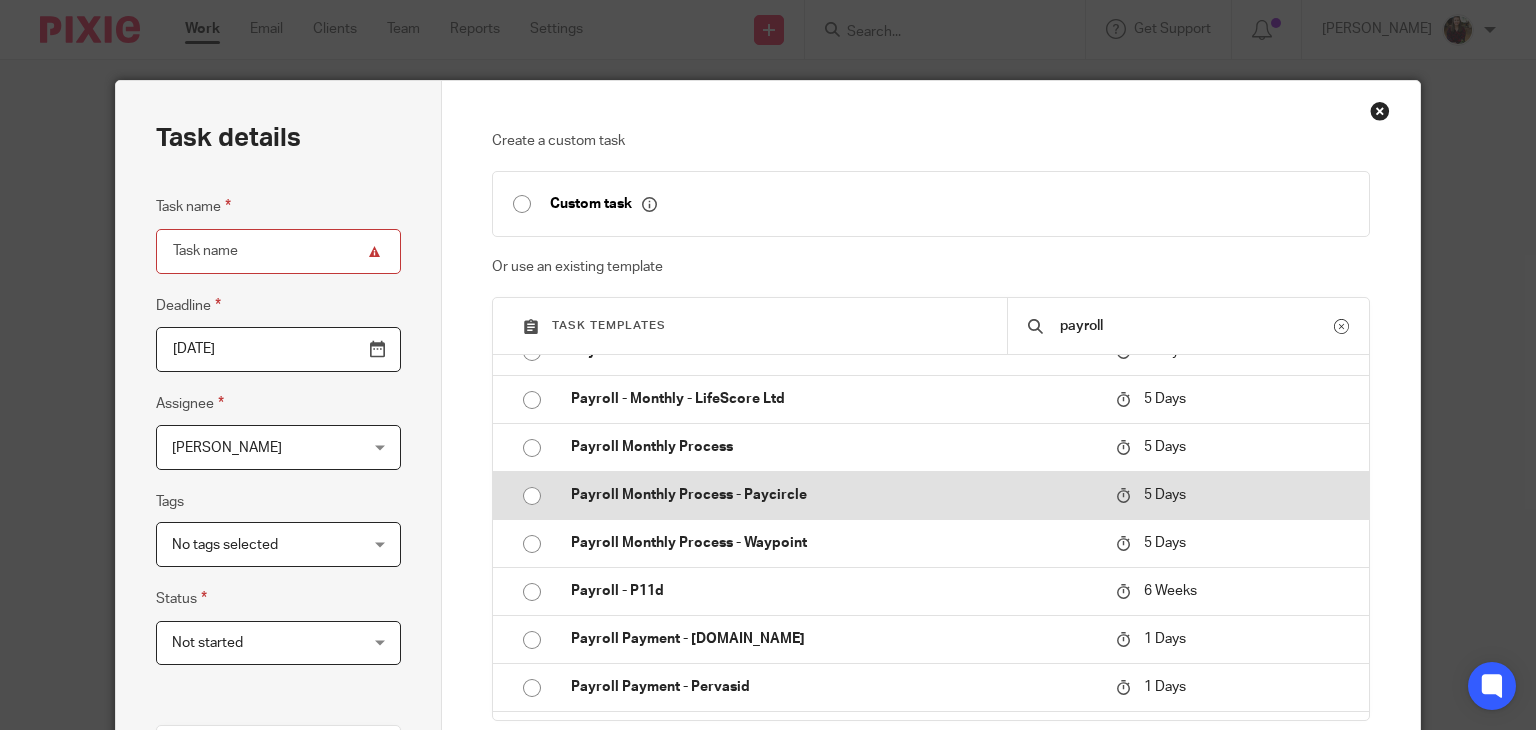 type on "2025-07-20" 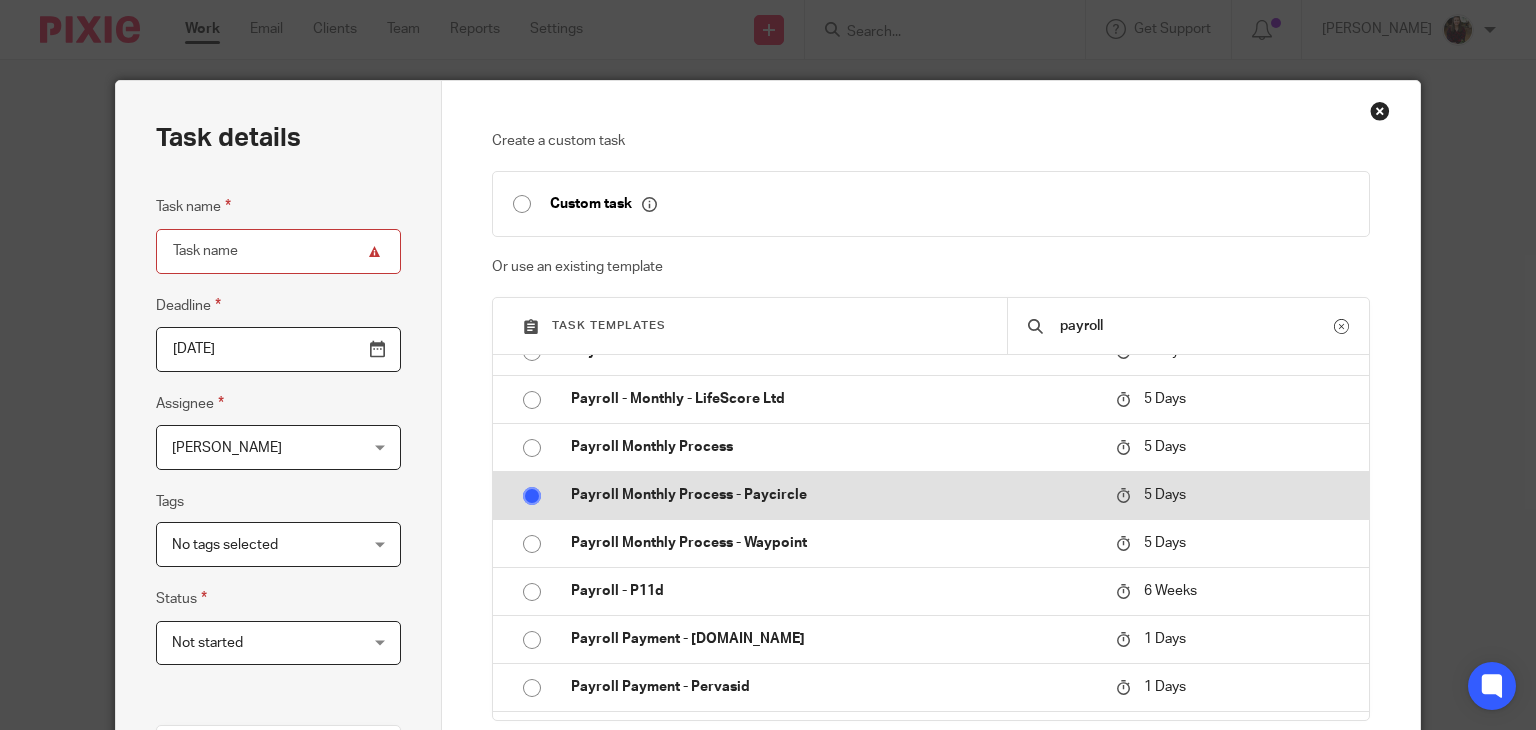 type on "Payroll Monthly Process - Paycircle" 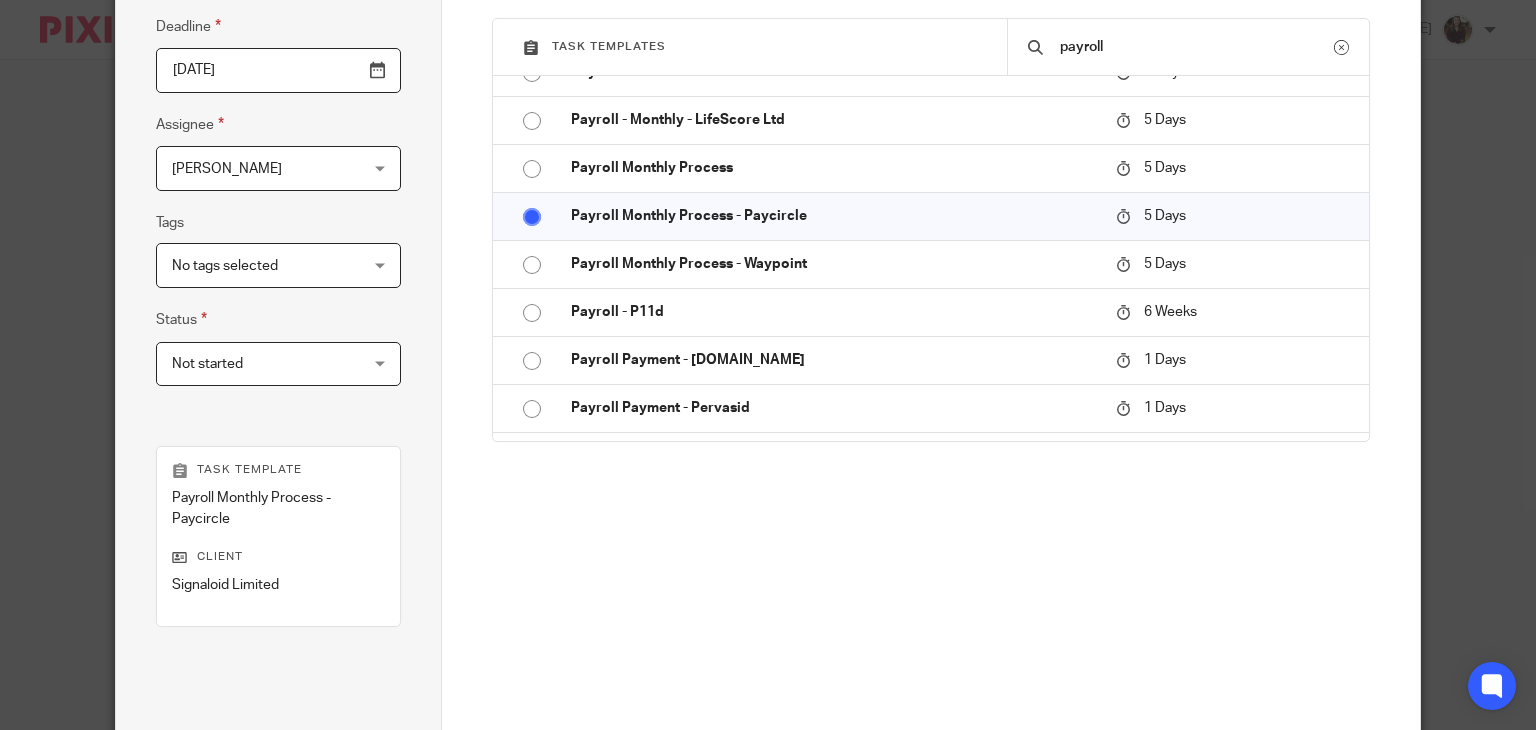 scroll, scrollTop: 400, scrollLeft: 0, axis: vertical 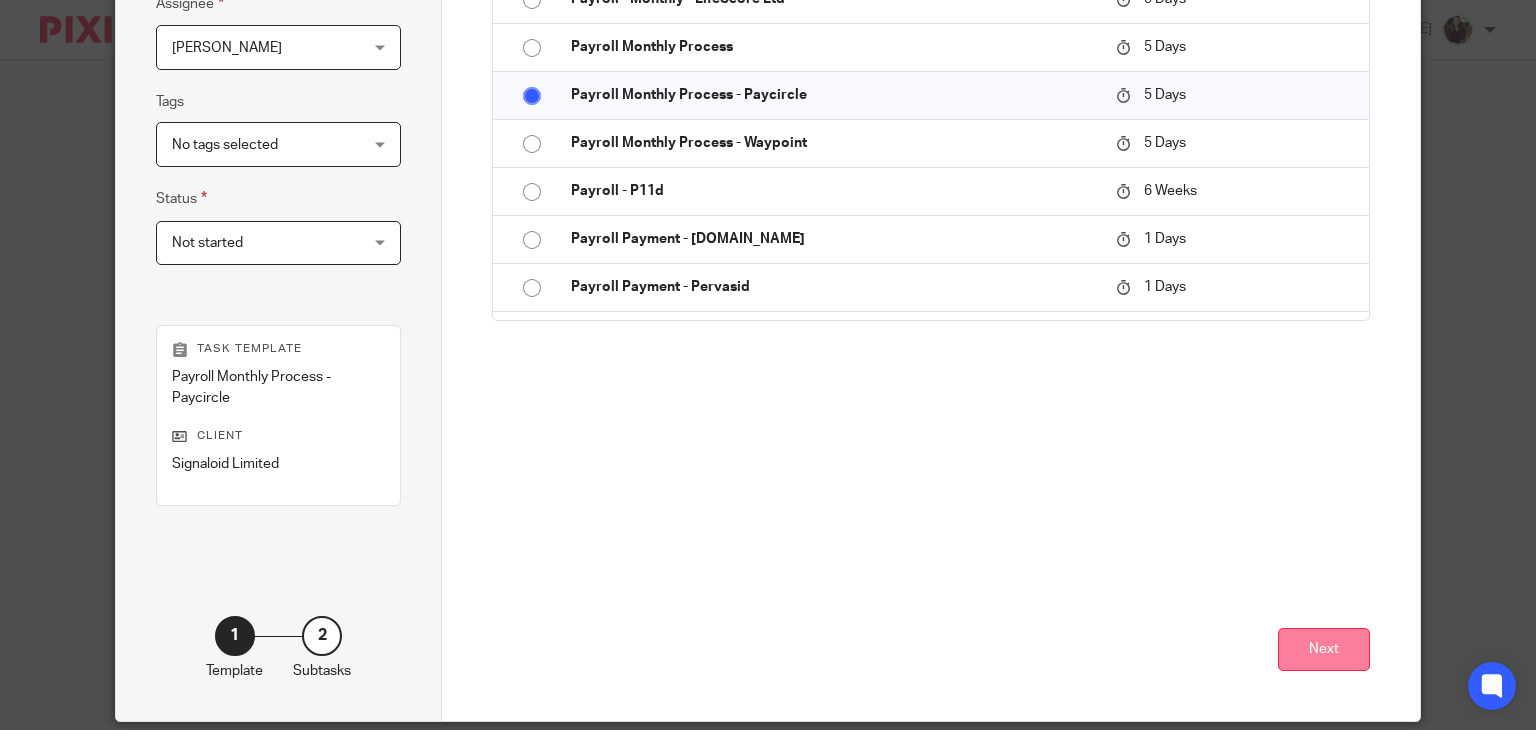 click on "Next" at bounding box center (1324, 649) 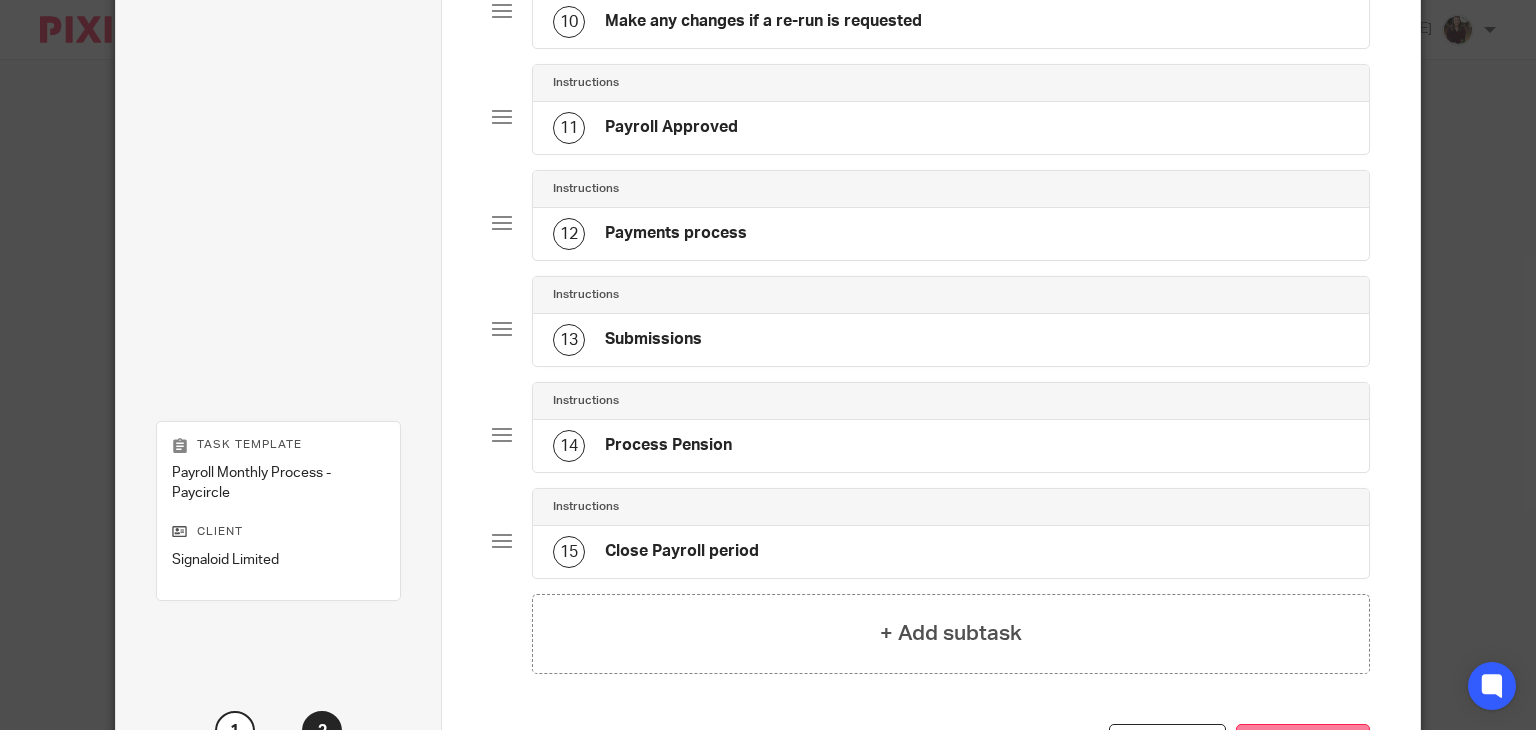 scroll, scrollTop: 1338, scrollLeft: 0, axis: vertical 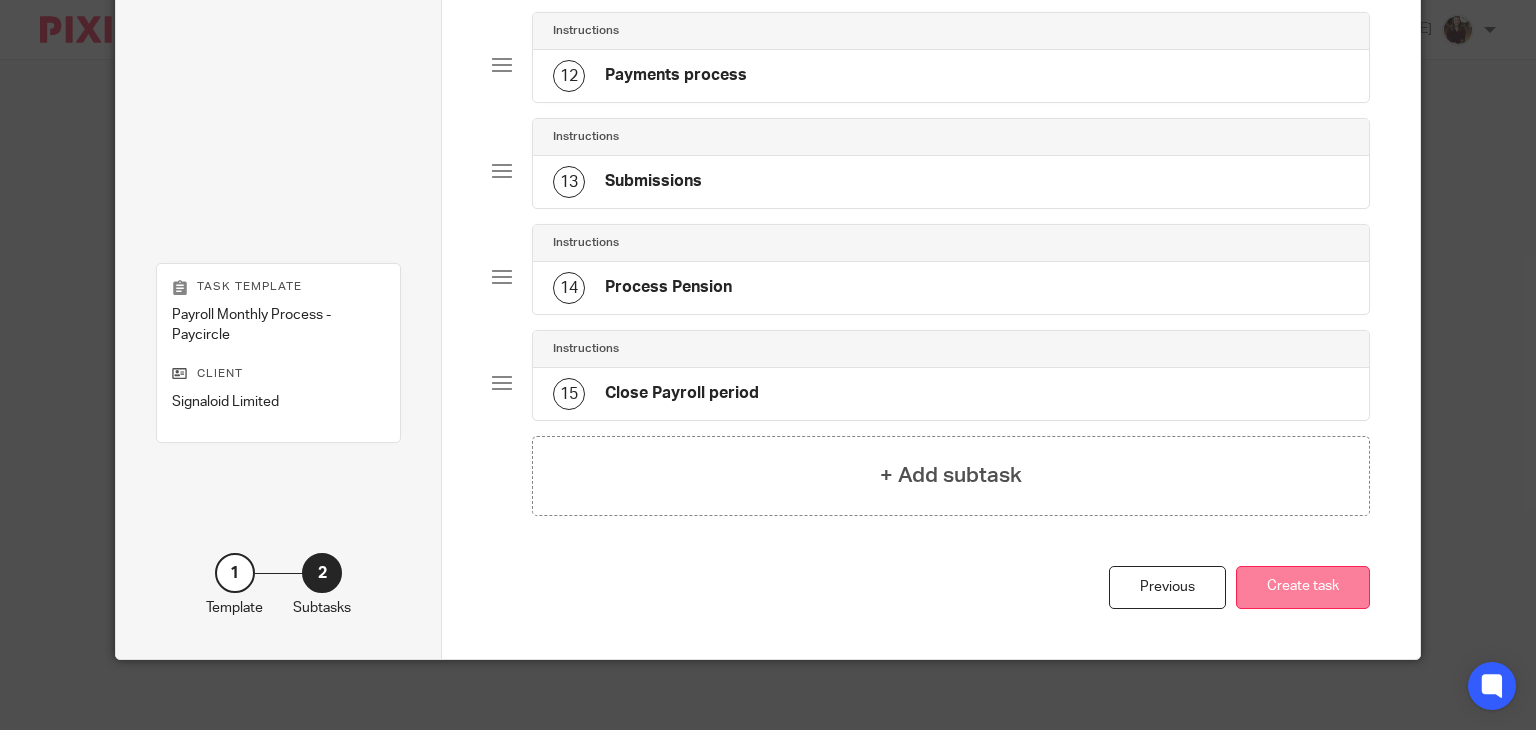 click on "Create task" at bounding box center (1303, 587) 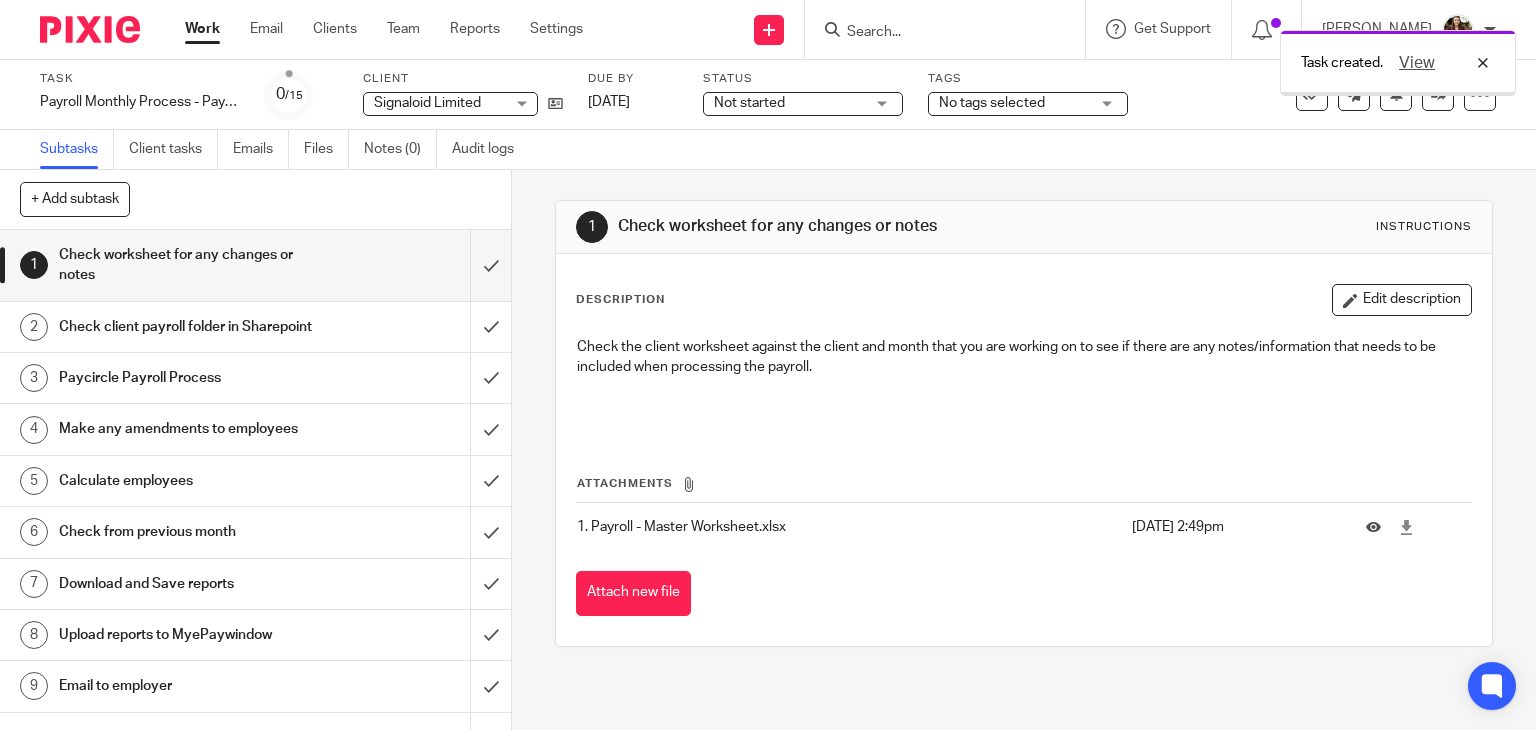 scroll, scrollTop: 0, scrollLeft: 0, axis: both 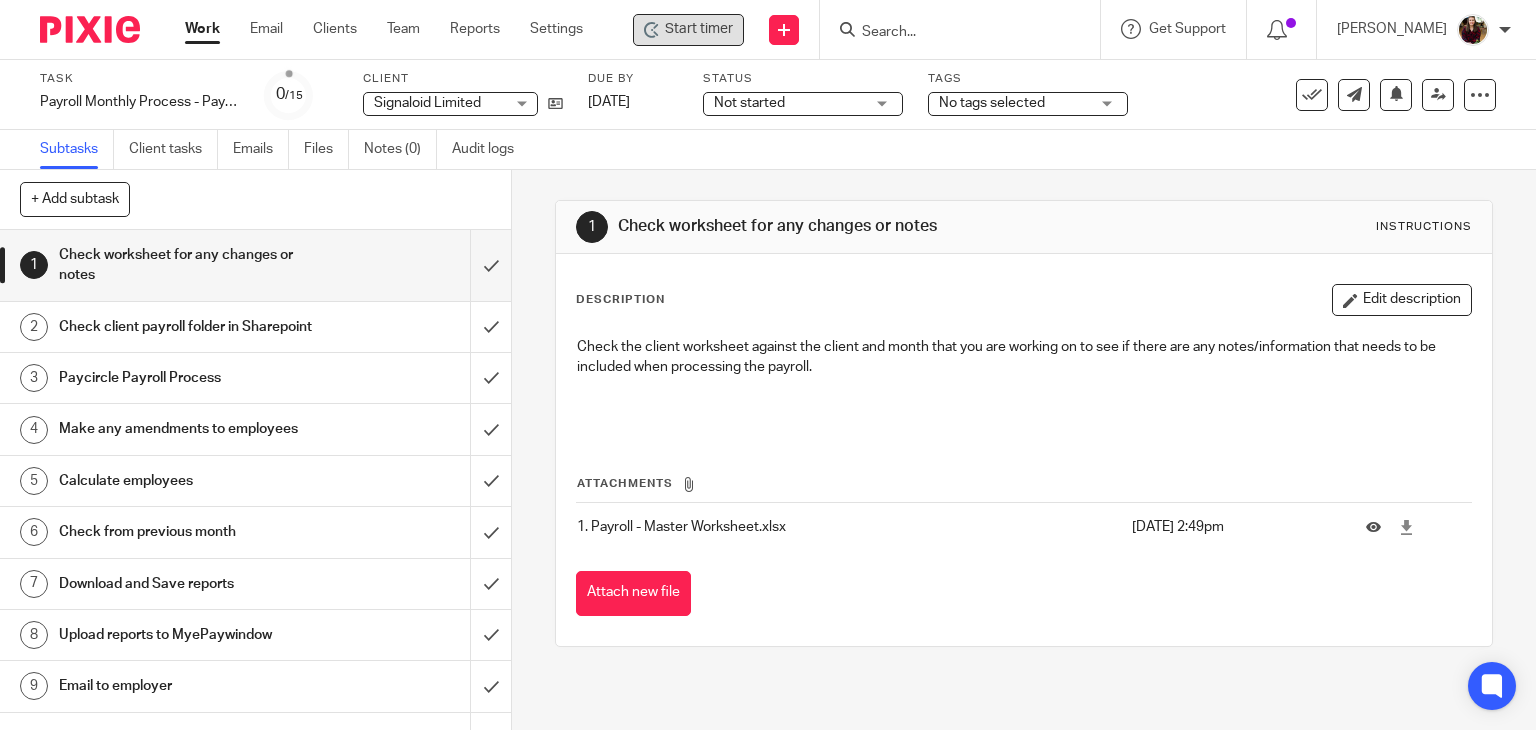 click on "Start timer" at bounding box center [699, 29] 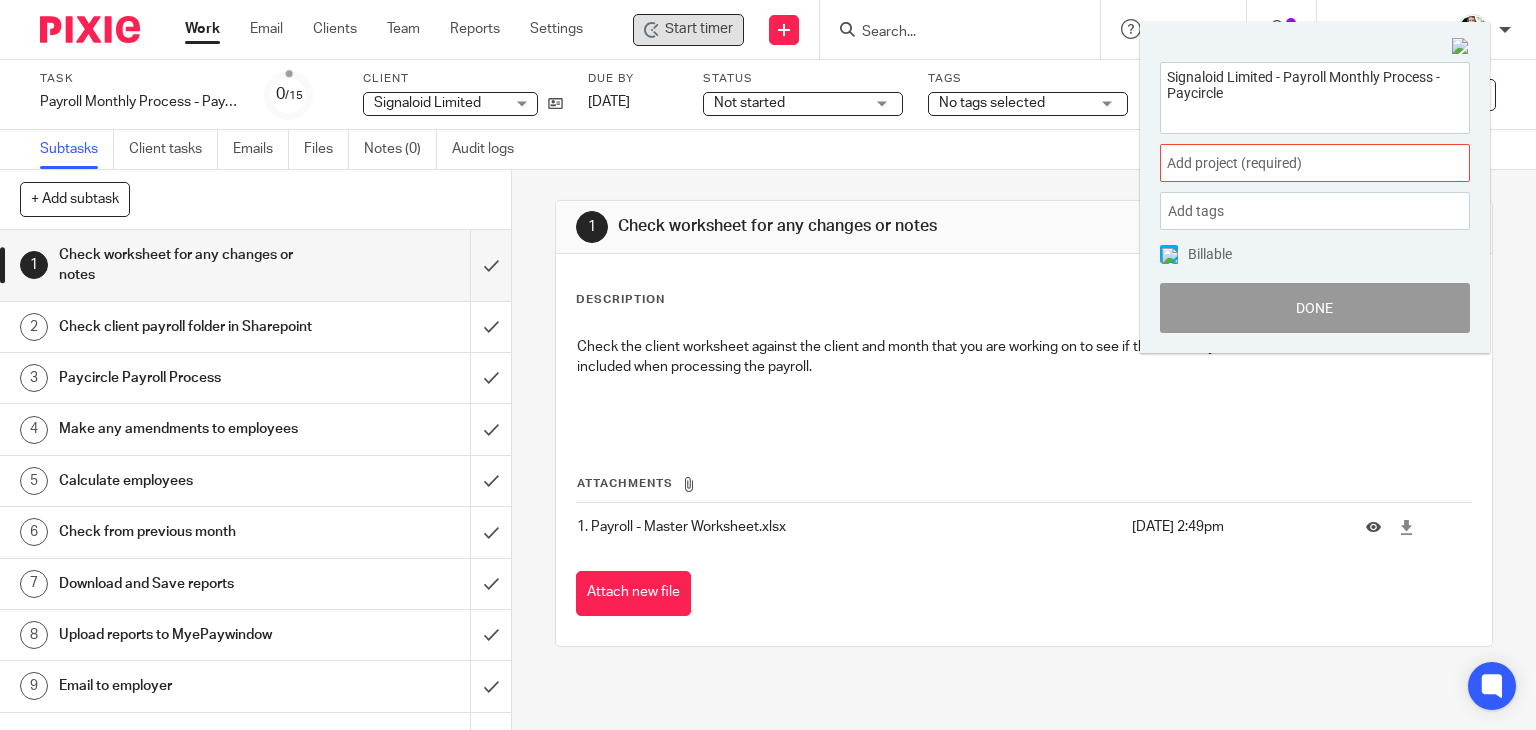 click on "Add project (required) :" at bounding box center [1293, 163] 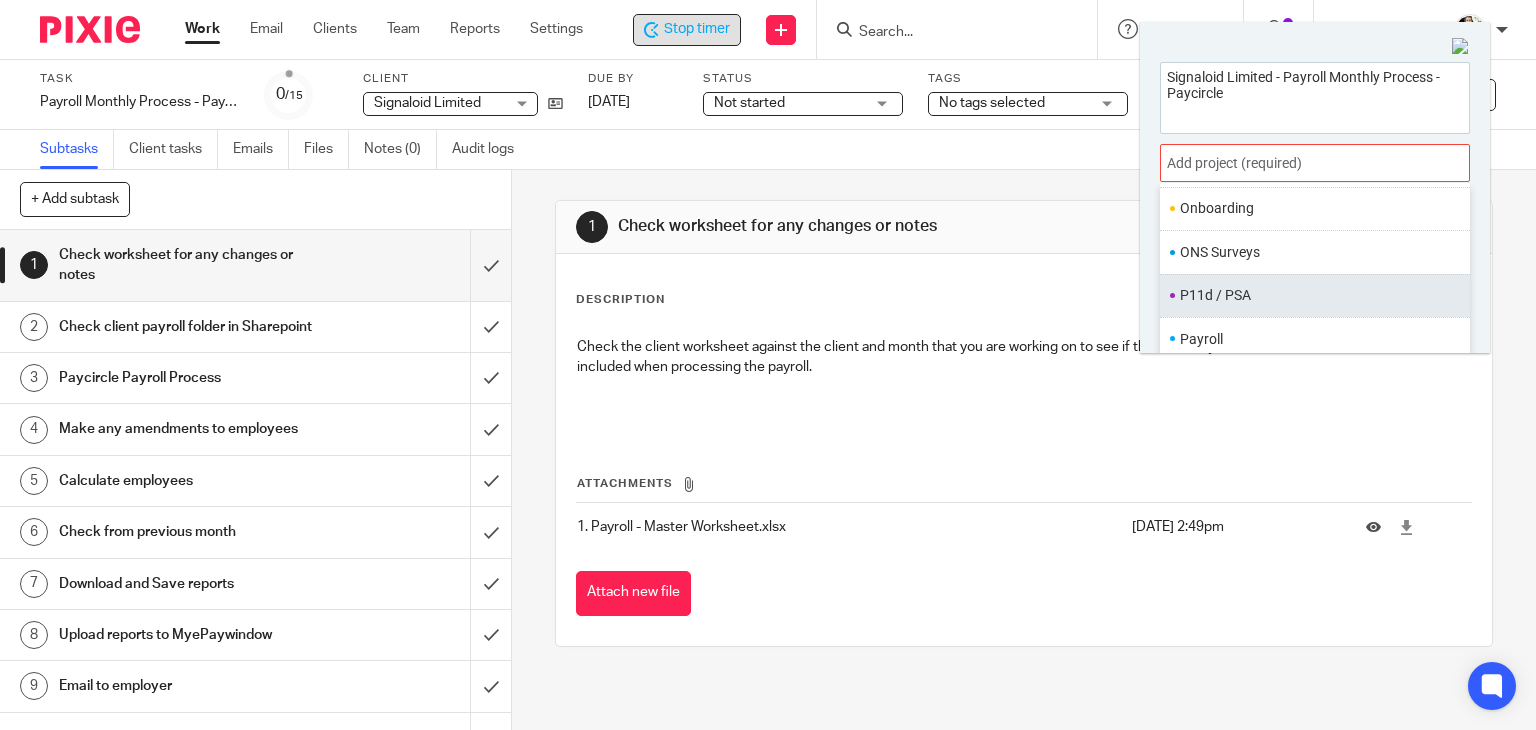 scroll, scrollTop: 748, scrollLeft: 0, axis: vertical 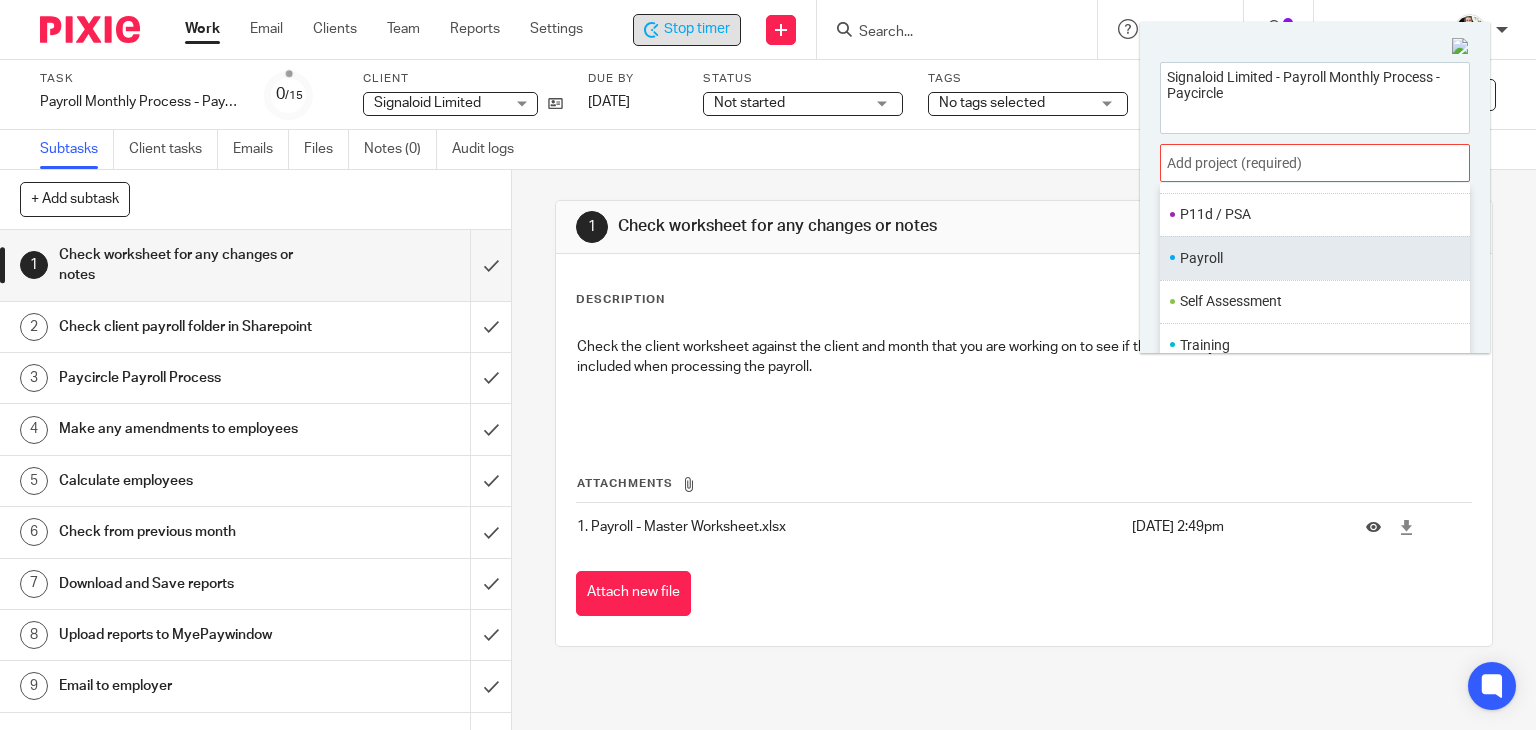 click on "Payroll" at bounding box center [1315, 257] 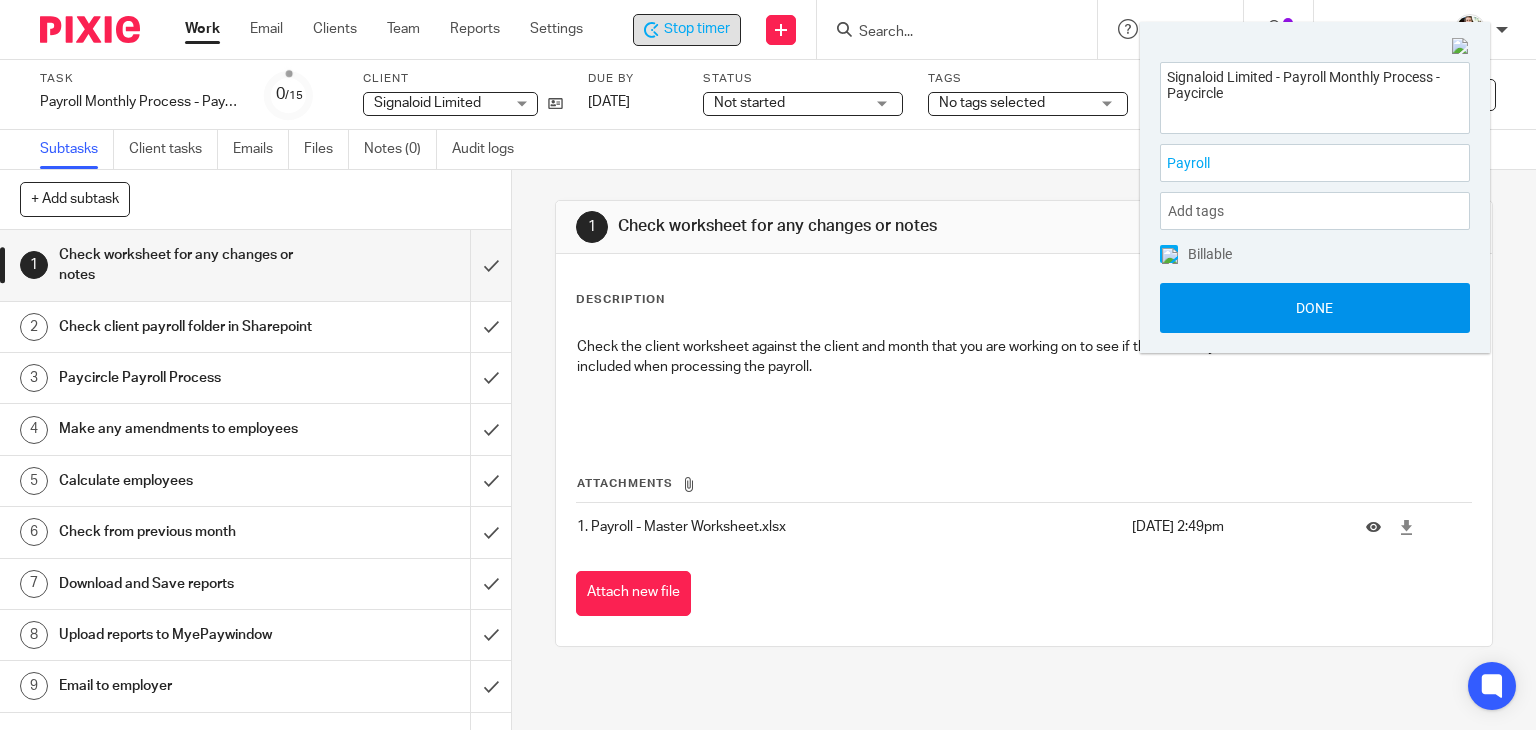 click on "Done" at bounding box center (1315, 308) 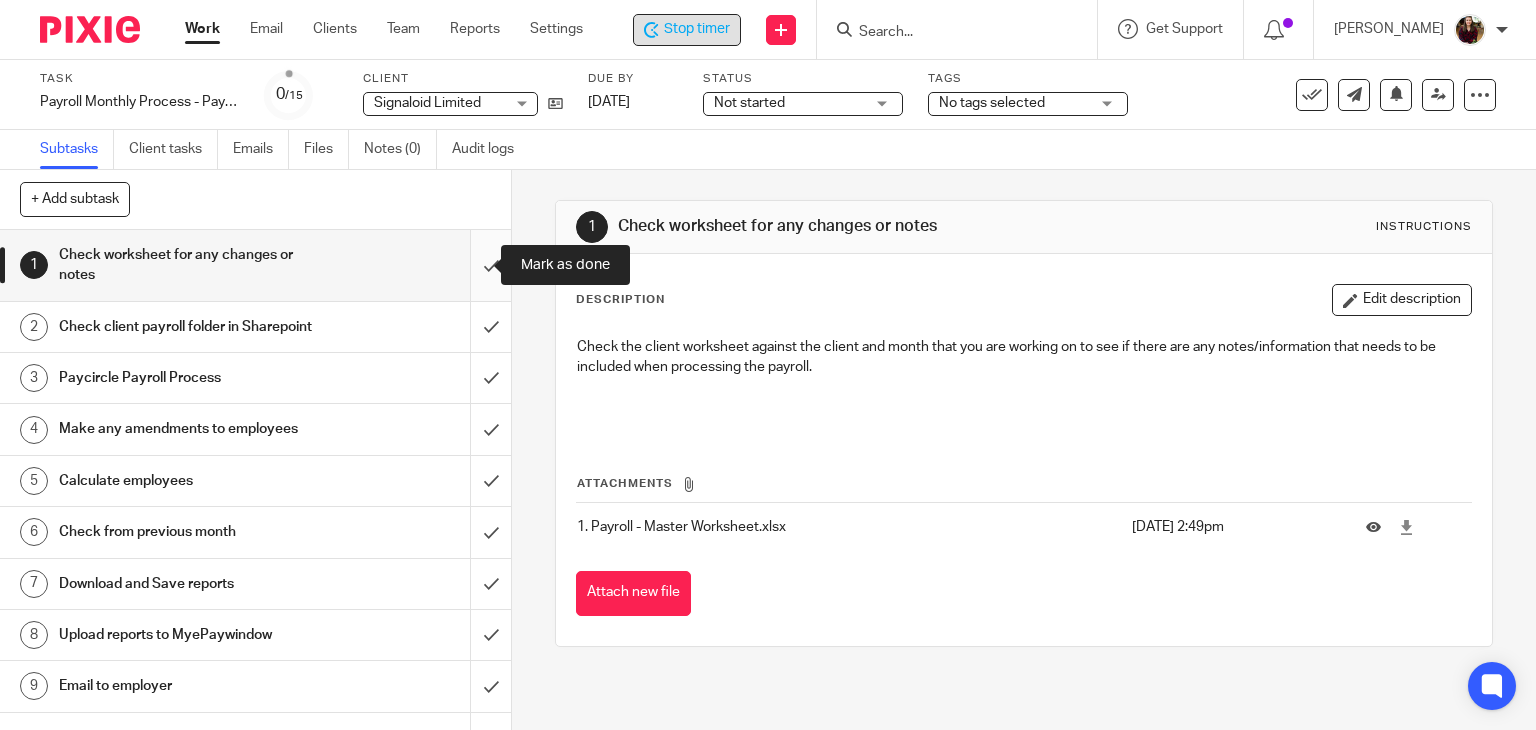 click at bounding box center (255, 265) 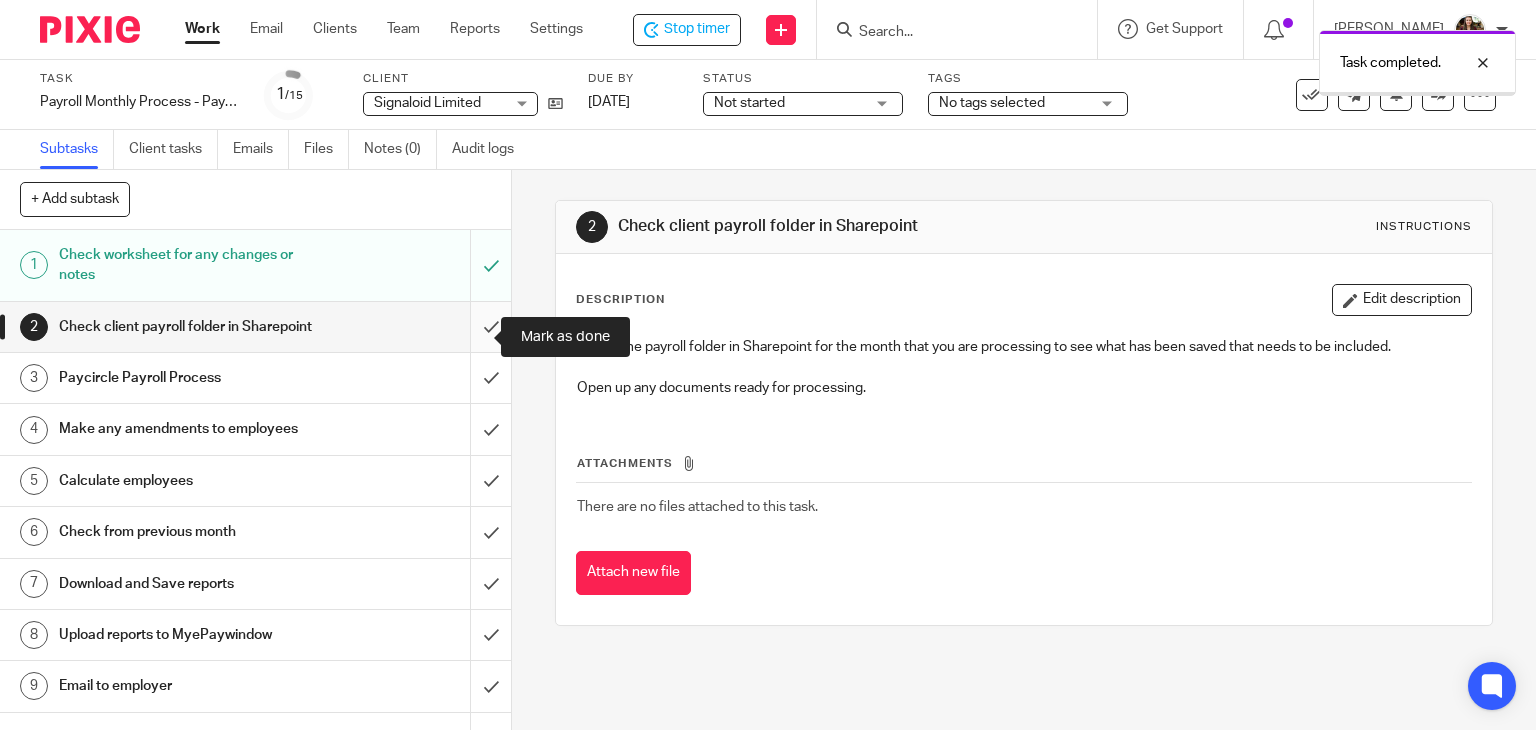 scroll, scrollTop: 0, scrollLeft: 0, axis: both 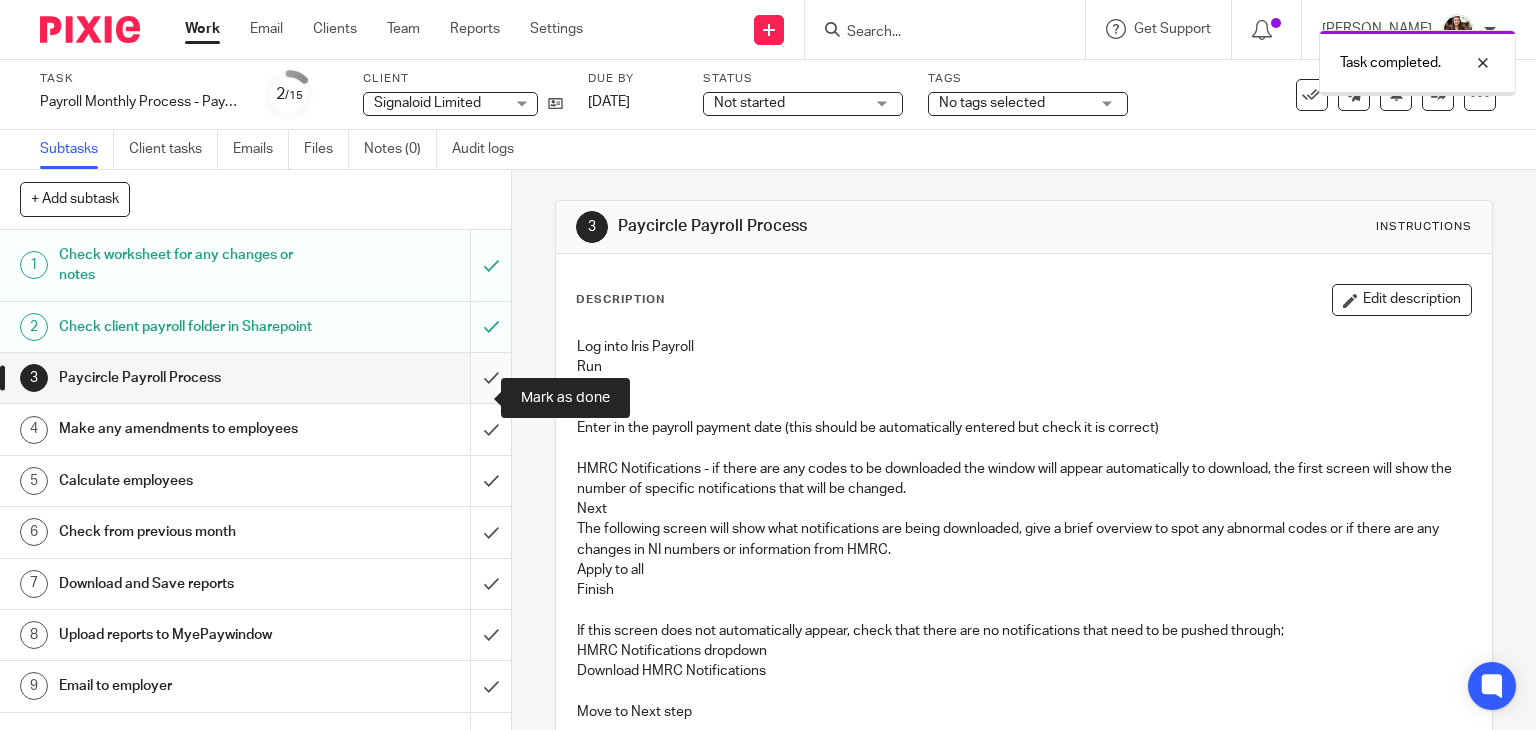 click at bounding box center (255, 378) 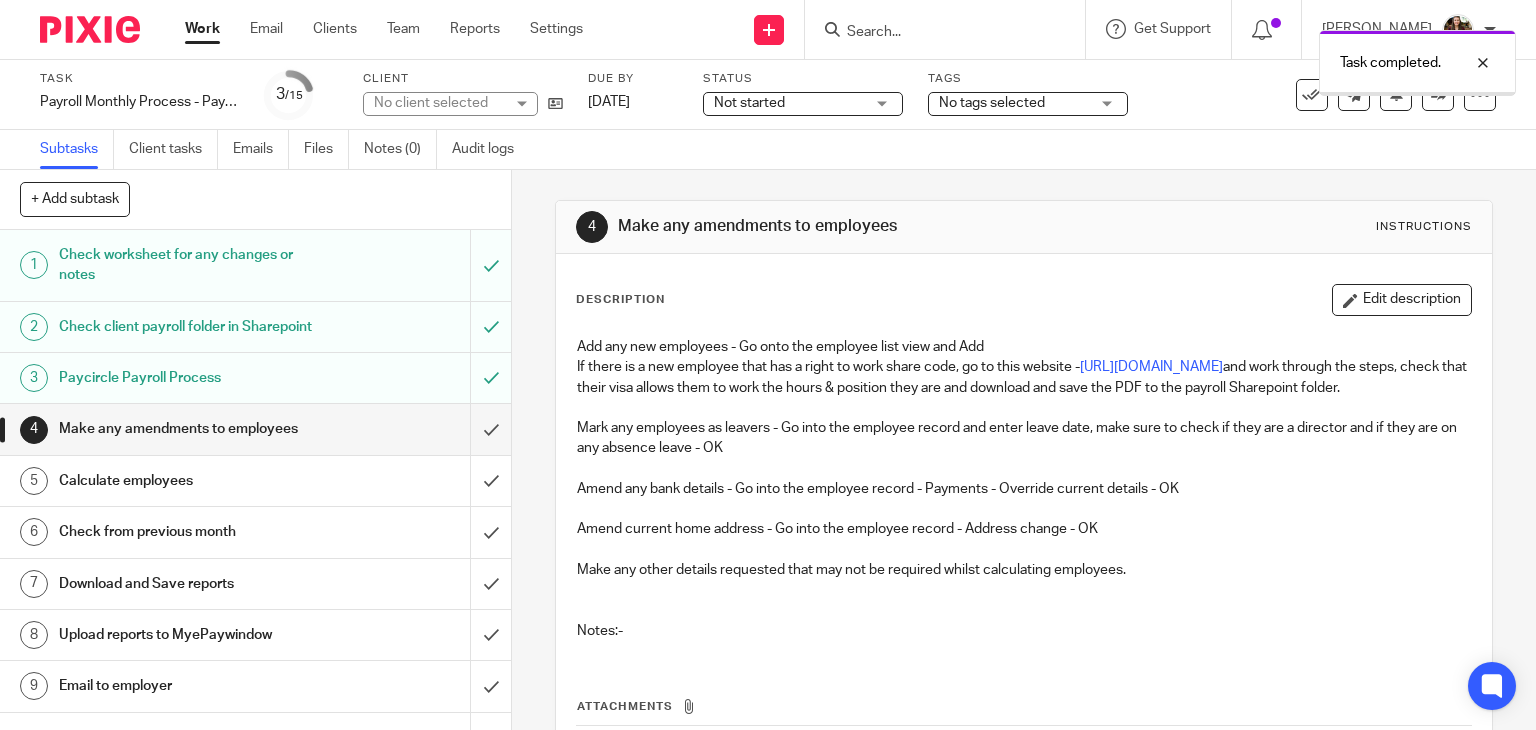 scroll, scrollTop: 0, scrollLeft: 0, axis: both 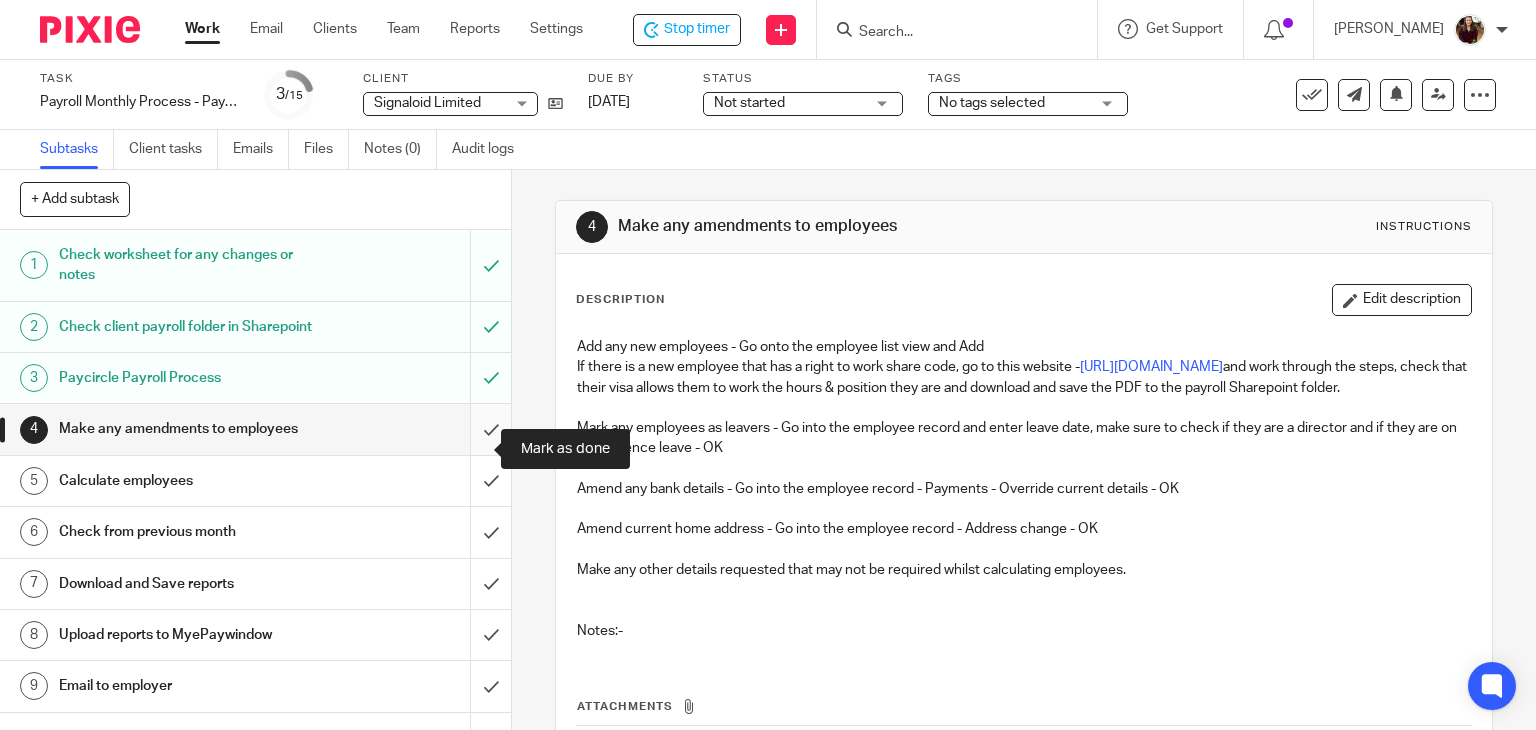 click at bounding box center (255, 429) 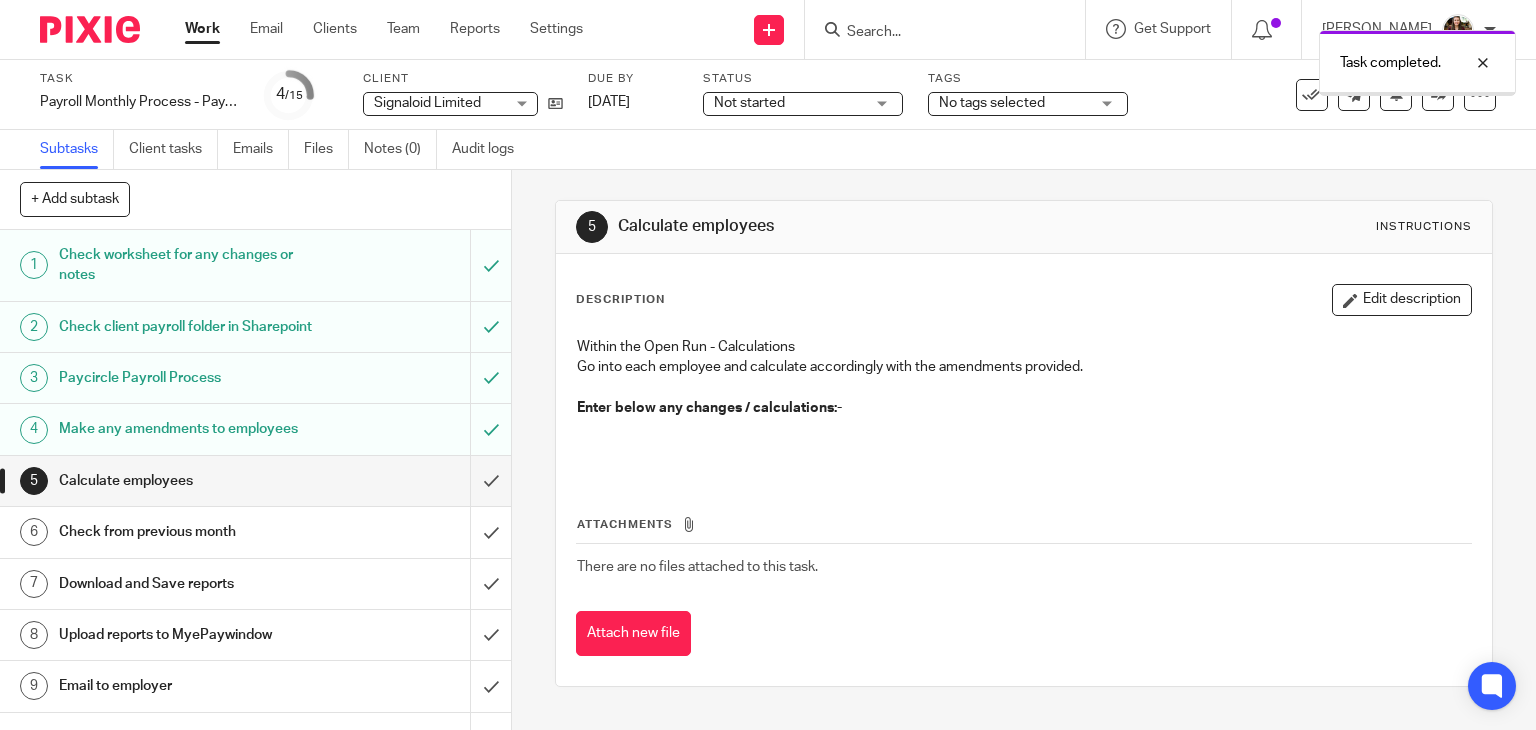 scroll, scrollTop: 0, scrollLeft: 0, axis: both 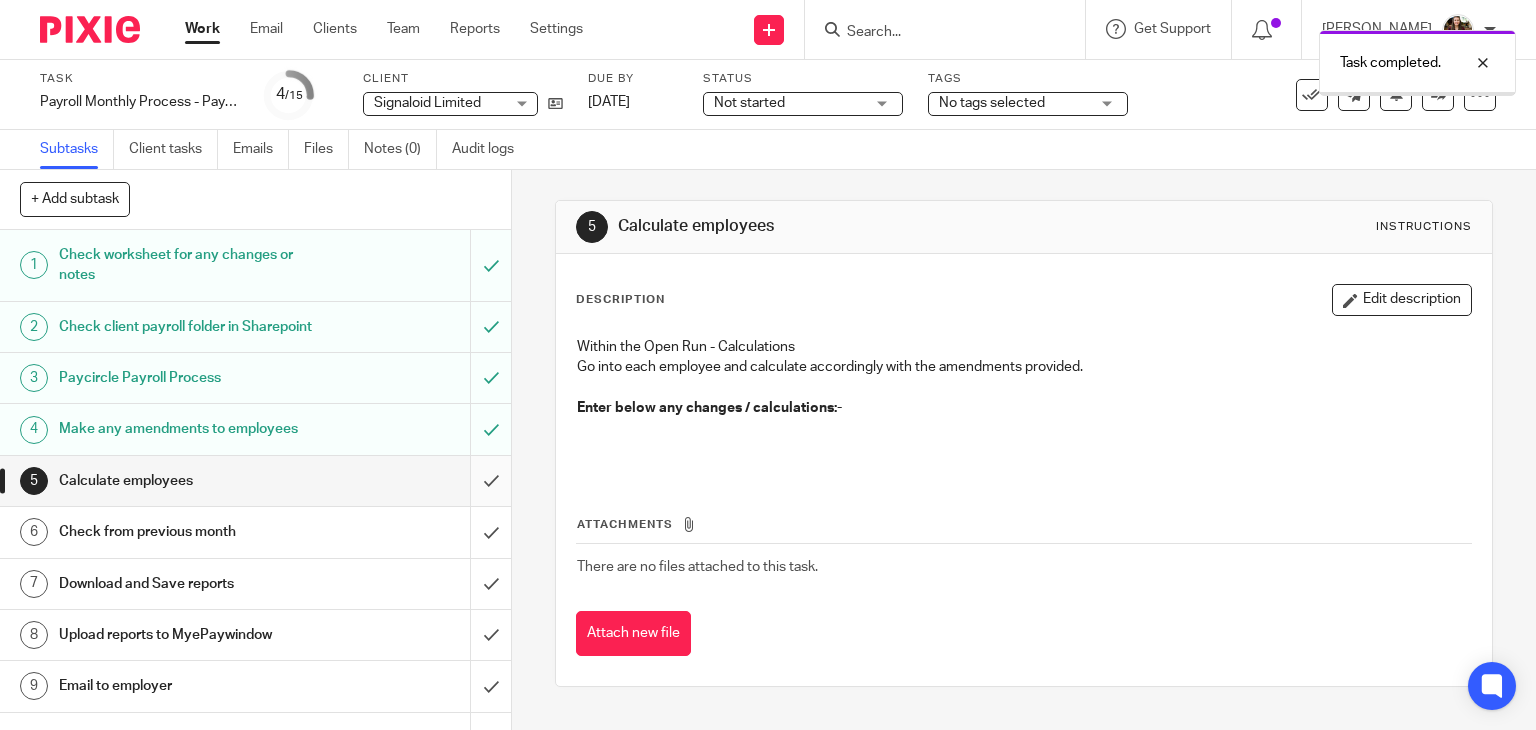 click at bounding box center (255, 481) 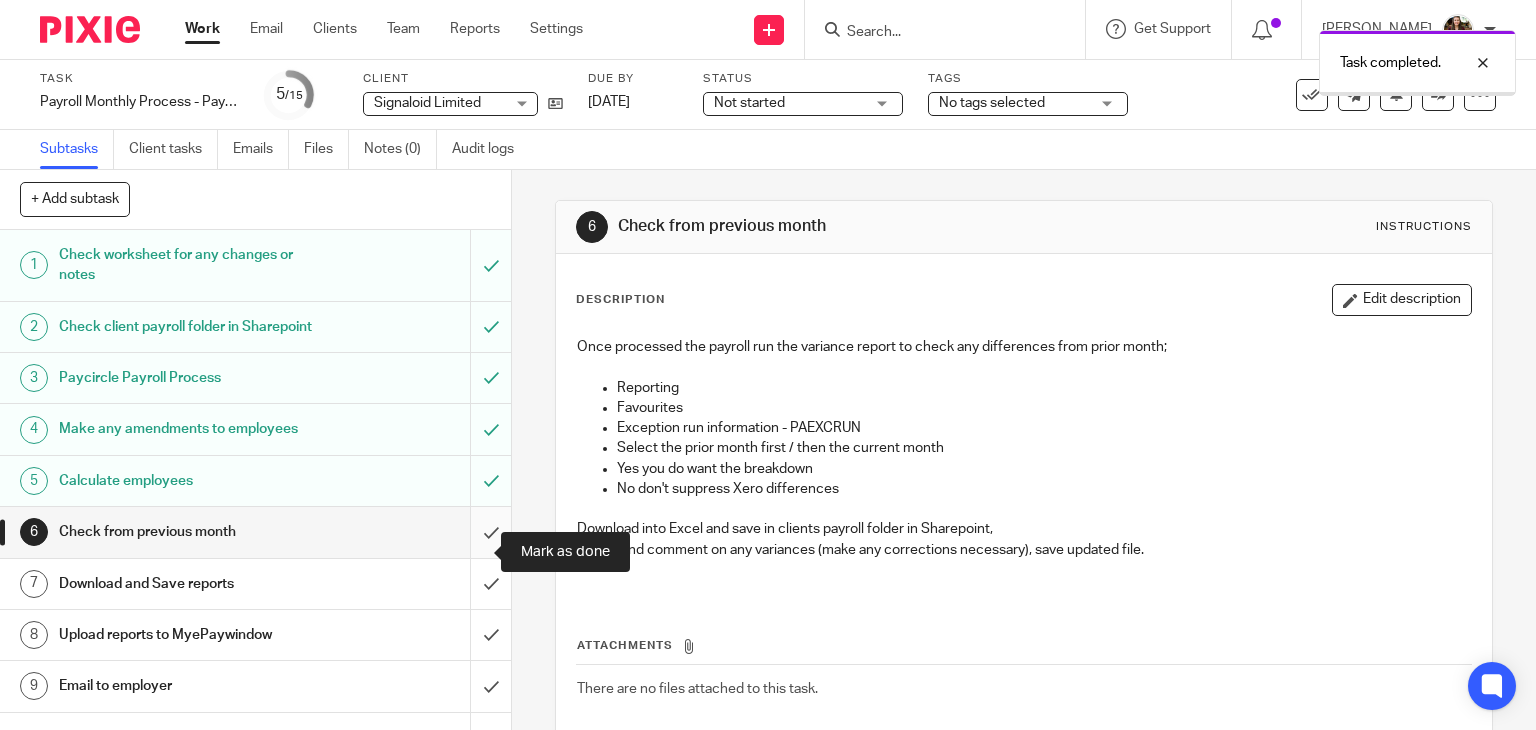 scroll, scrollTop: 0, scrollLeft: 0, axis: both 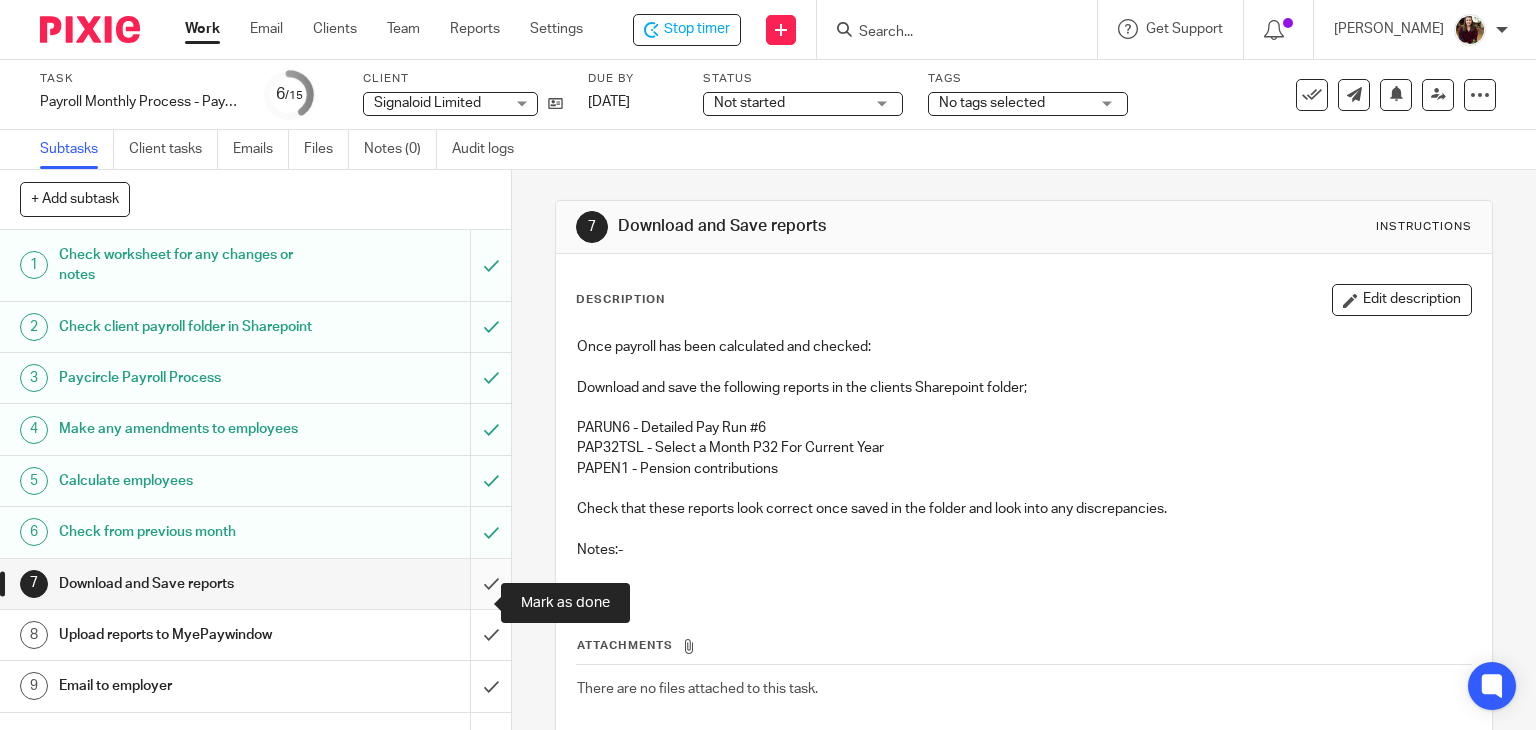 click at bounding box center (255, 584) 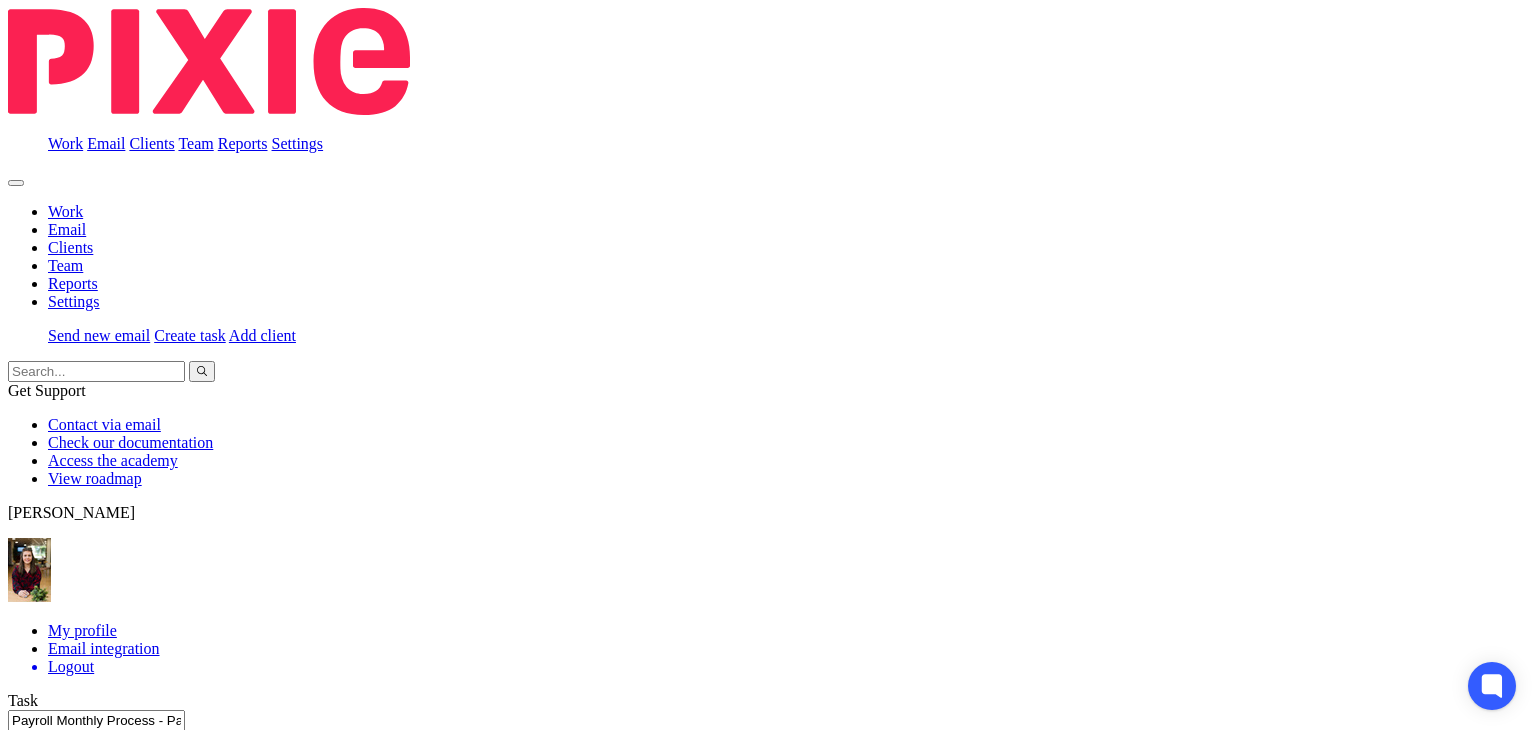 scroll, scrollTop: 0, scrollLeft: 0, axis: both 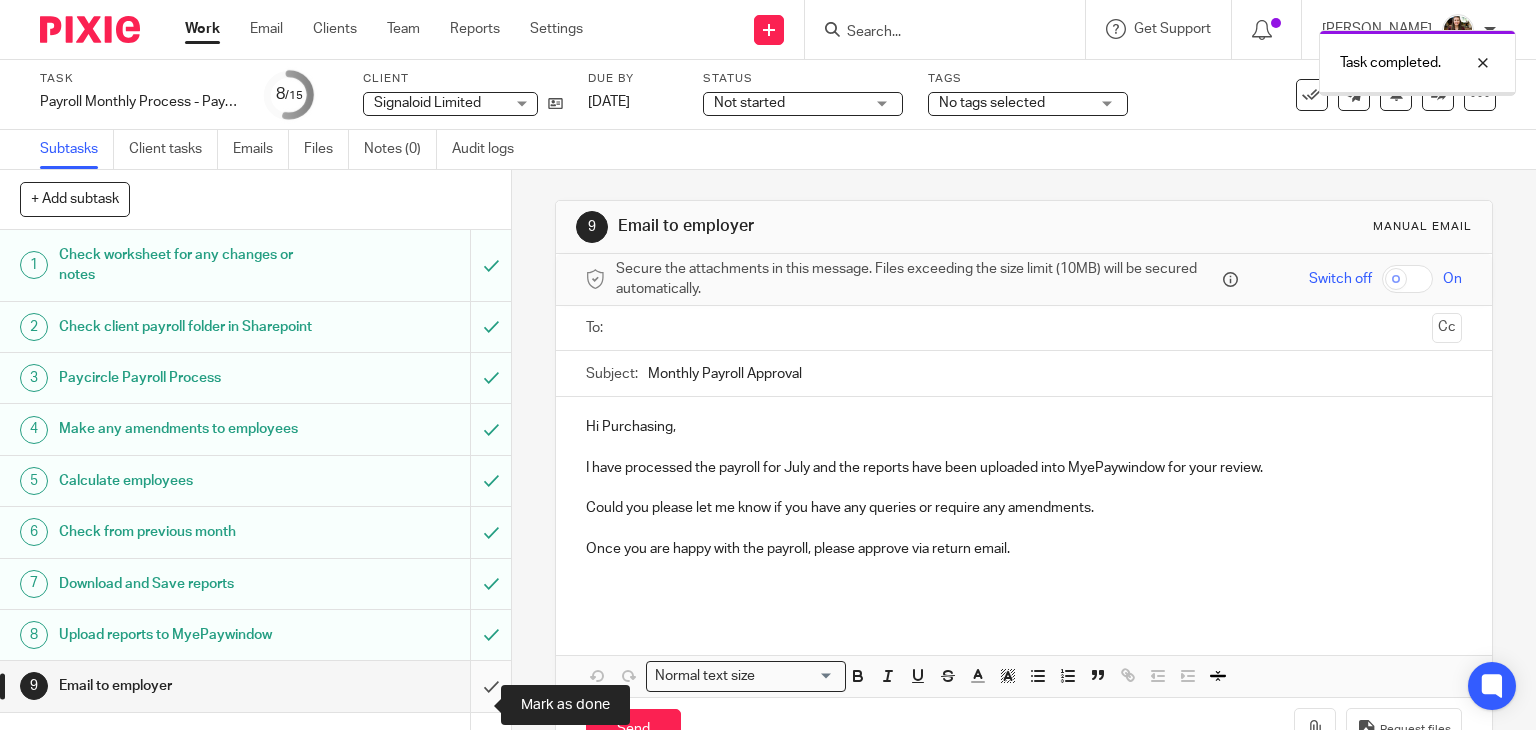 drag, startPoint x: 0, startPoint y: 0, endPoint x: 467, endPoint y: 701, distance: 842.3123 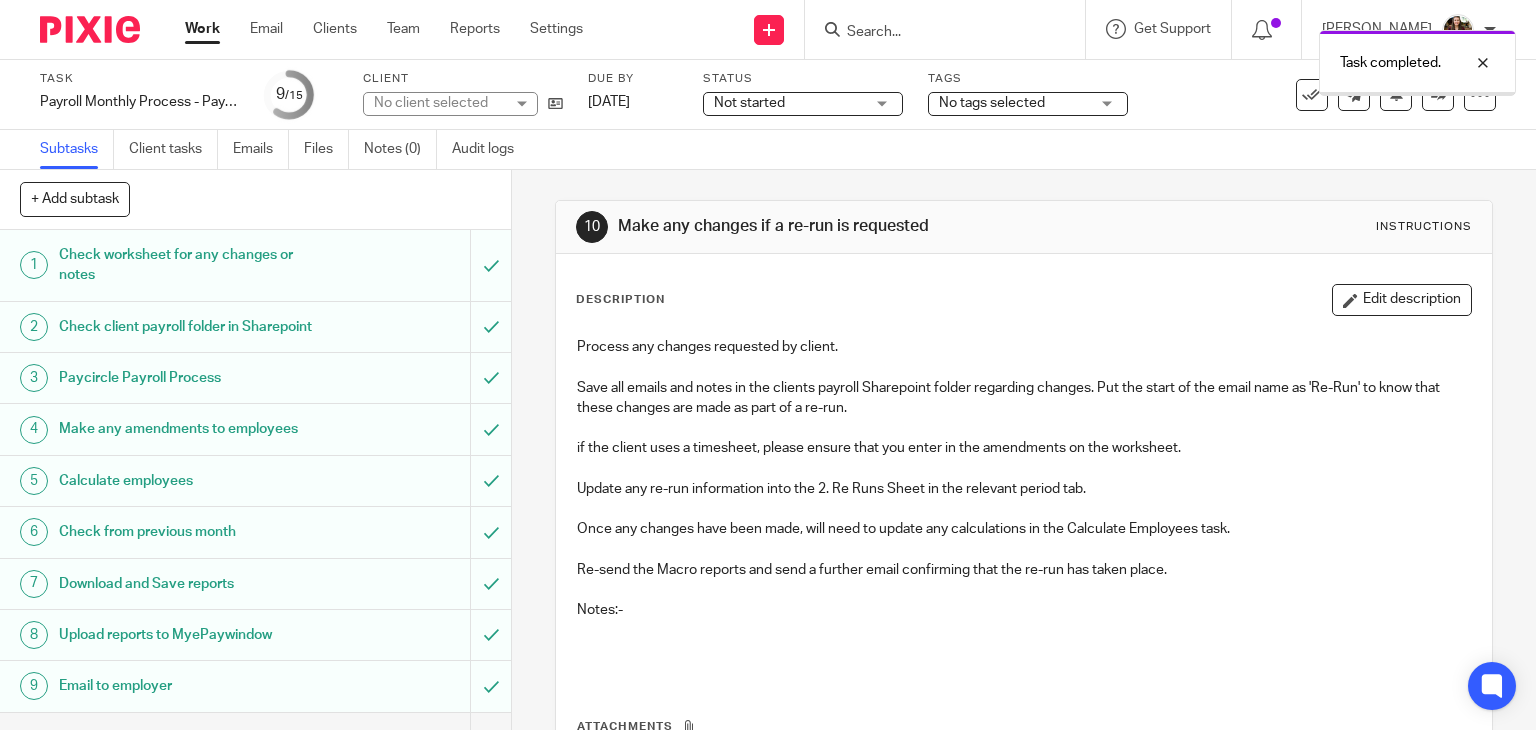 click on "No tags selected" at bounding box center (1028, 104) 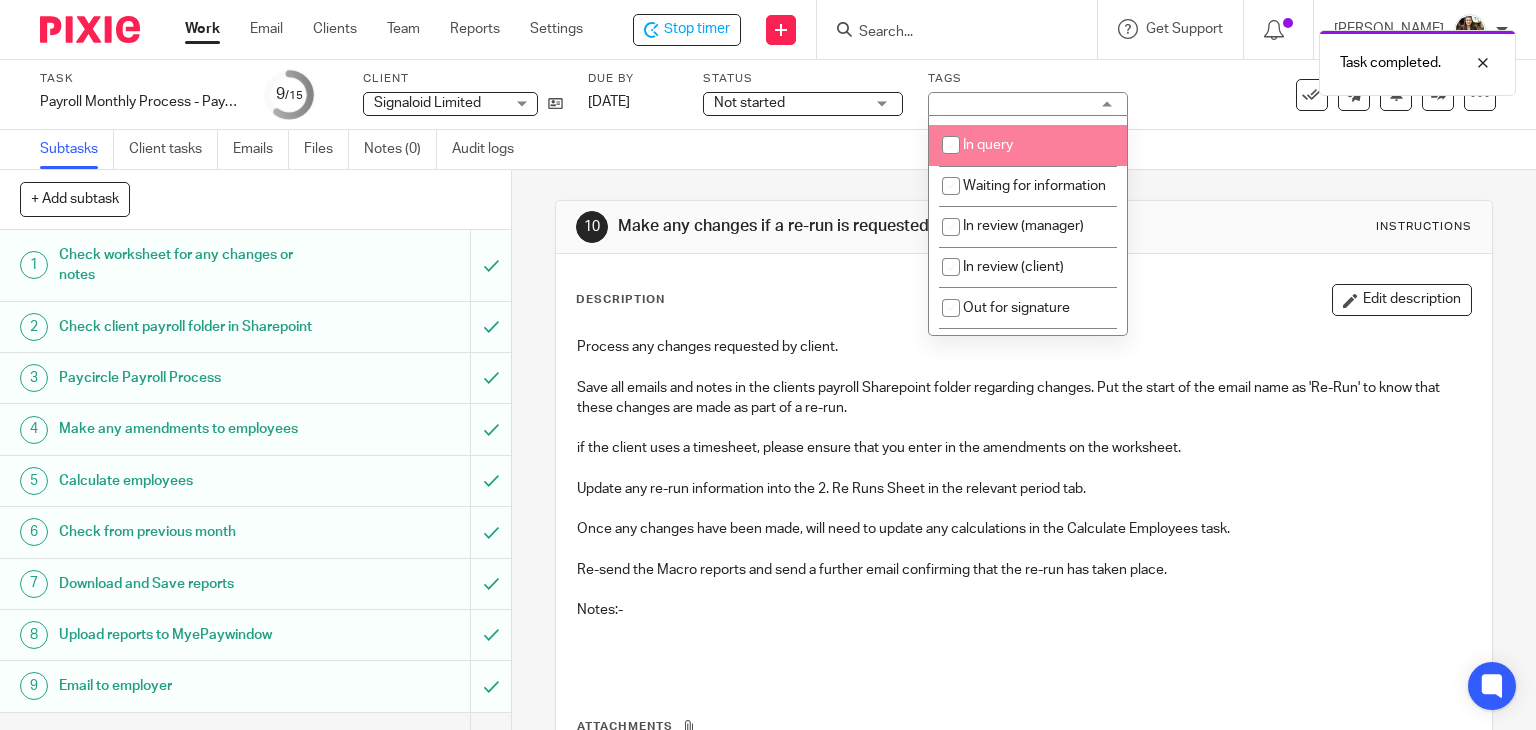 scroll, scrollTop: 200, scrollLeft: 0, axis: vertical 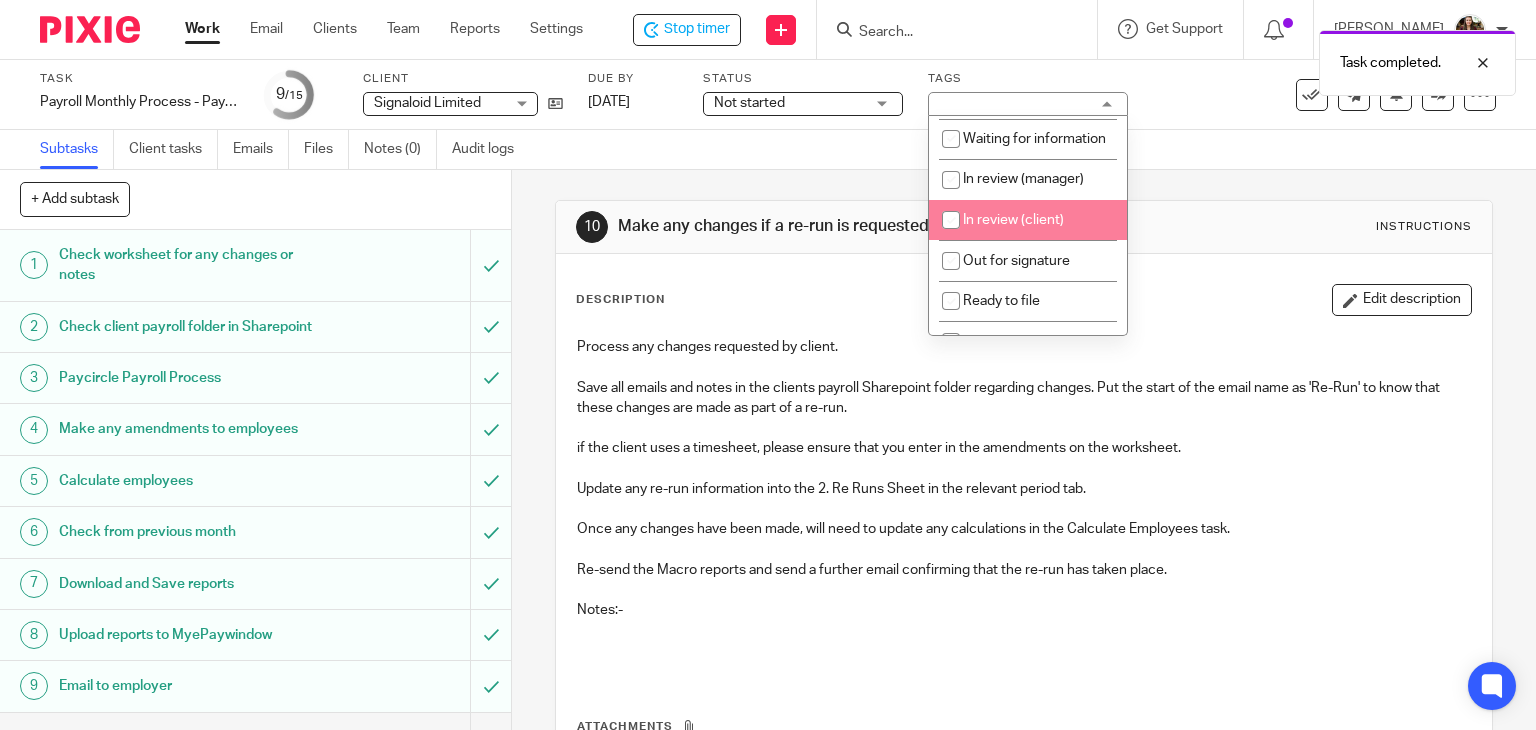click on "In review (client)" at bounding box center [1013, 220] 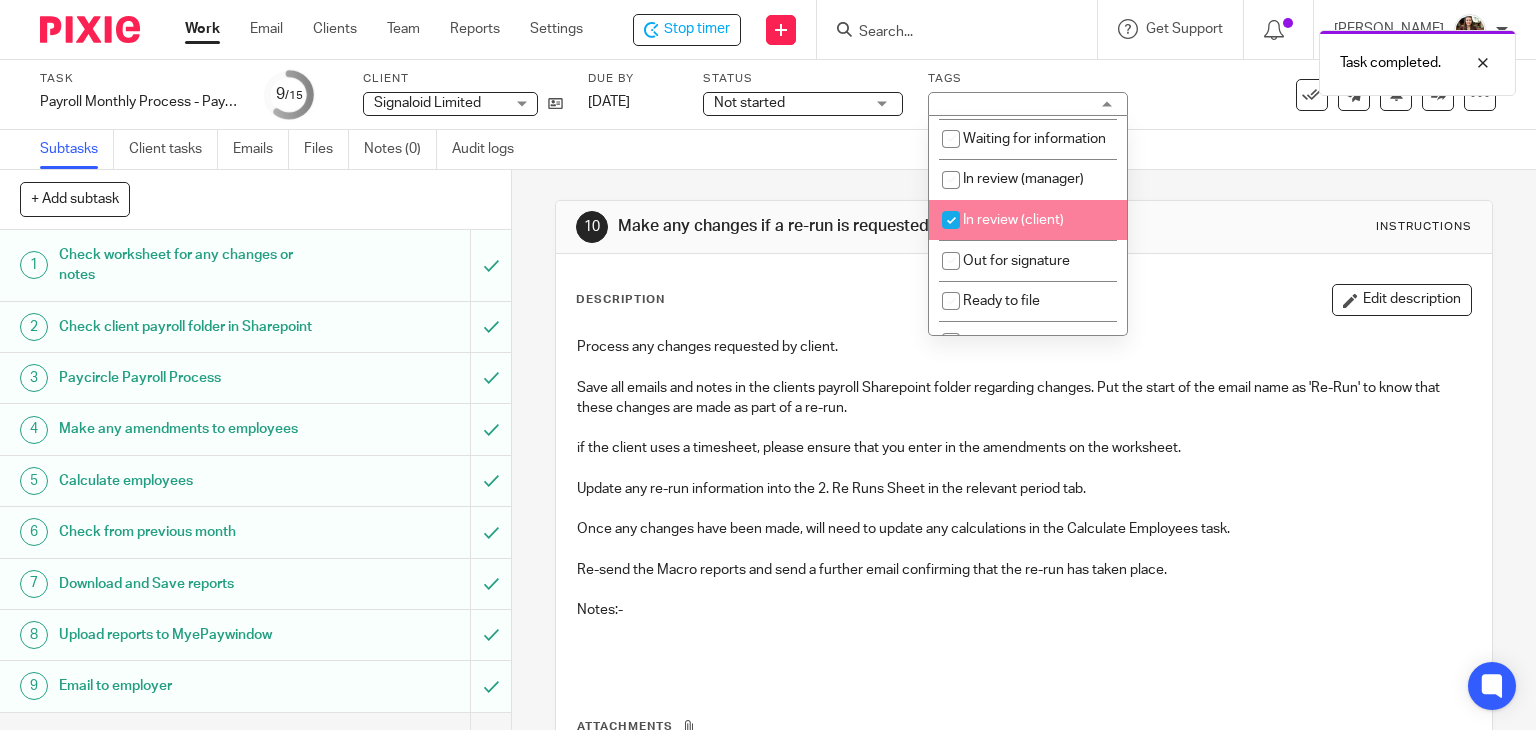 checkbox on "true" 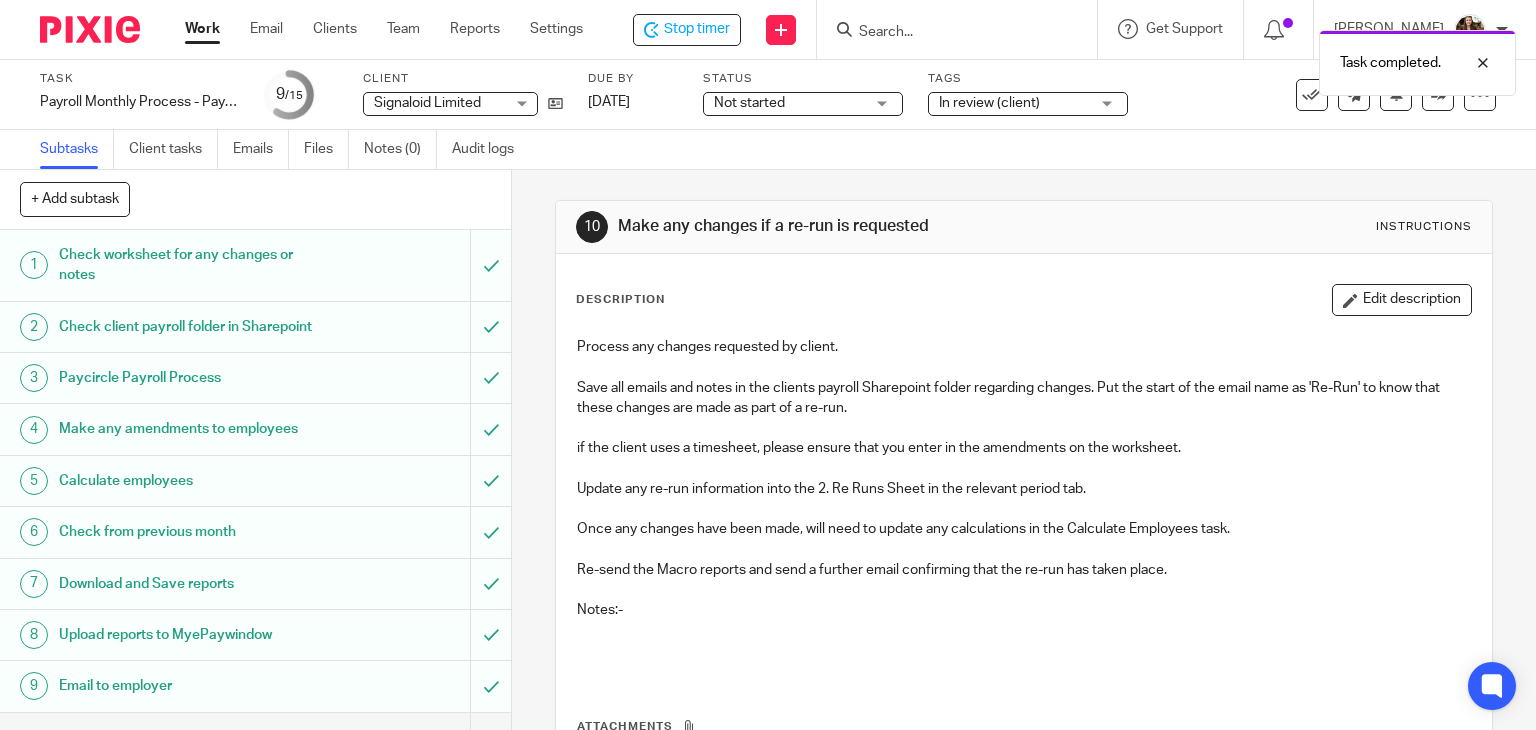 click on "Subtasks
Client tasks
Emails
Files
Notes (0)
Audit logs" at bounding box center (768, 150) 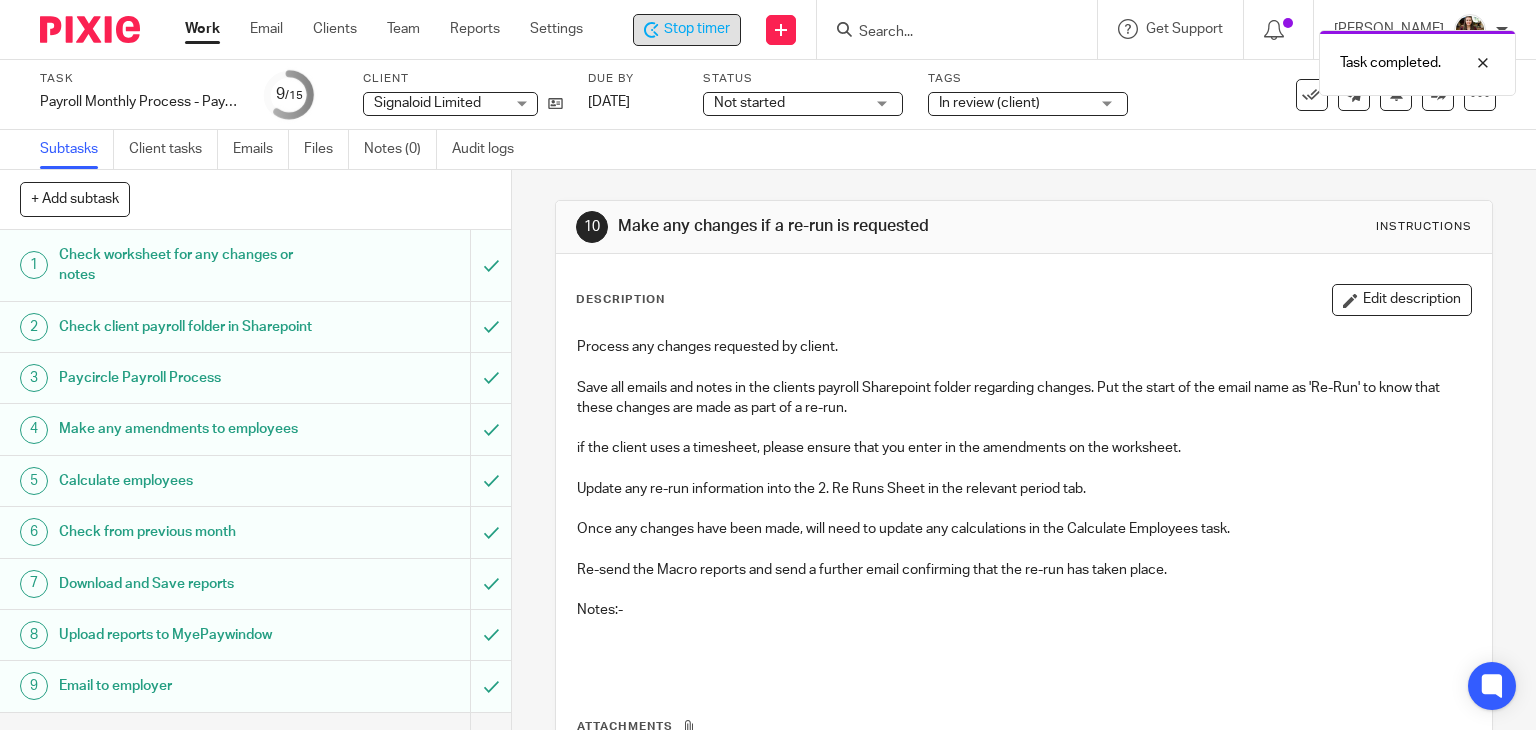 click on "Stop timer" at bounding box center (687, 29) 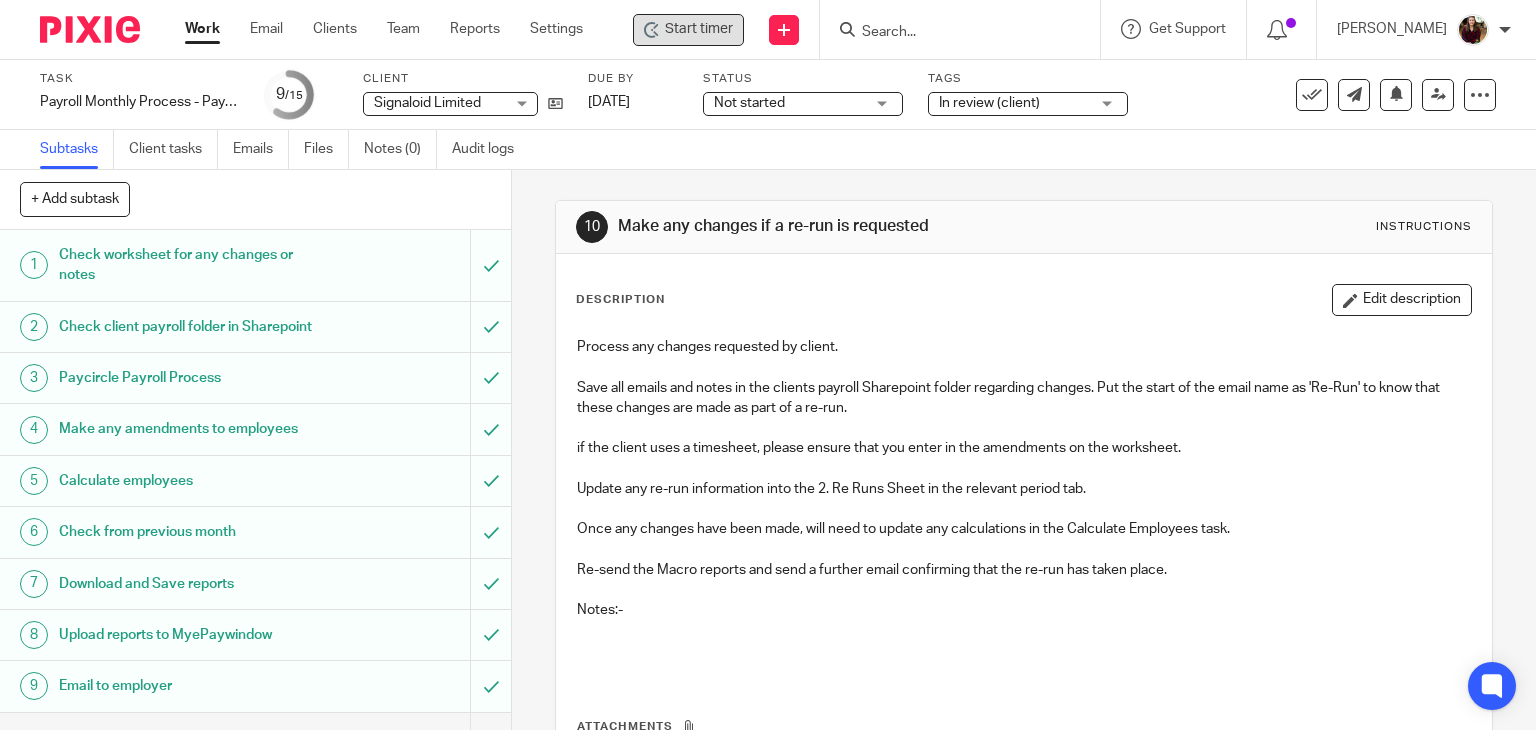 click at bounding box center (950, 33) 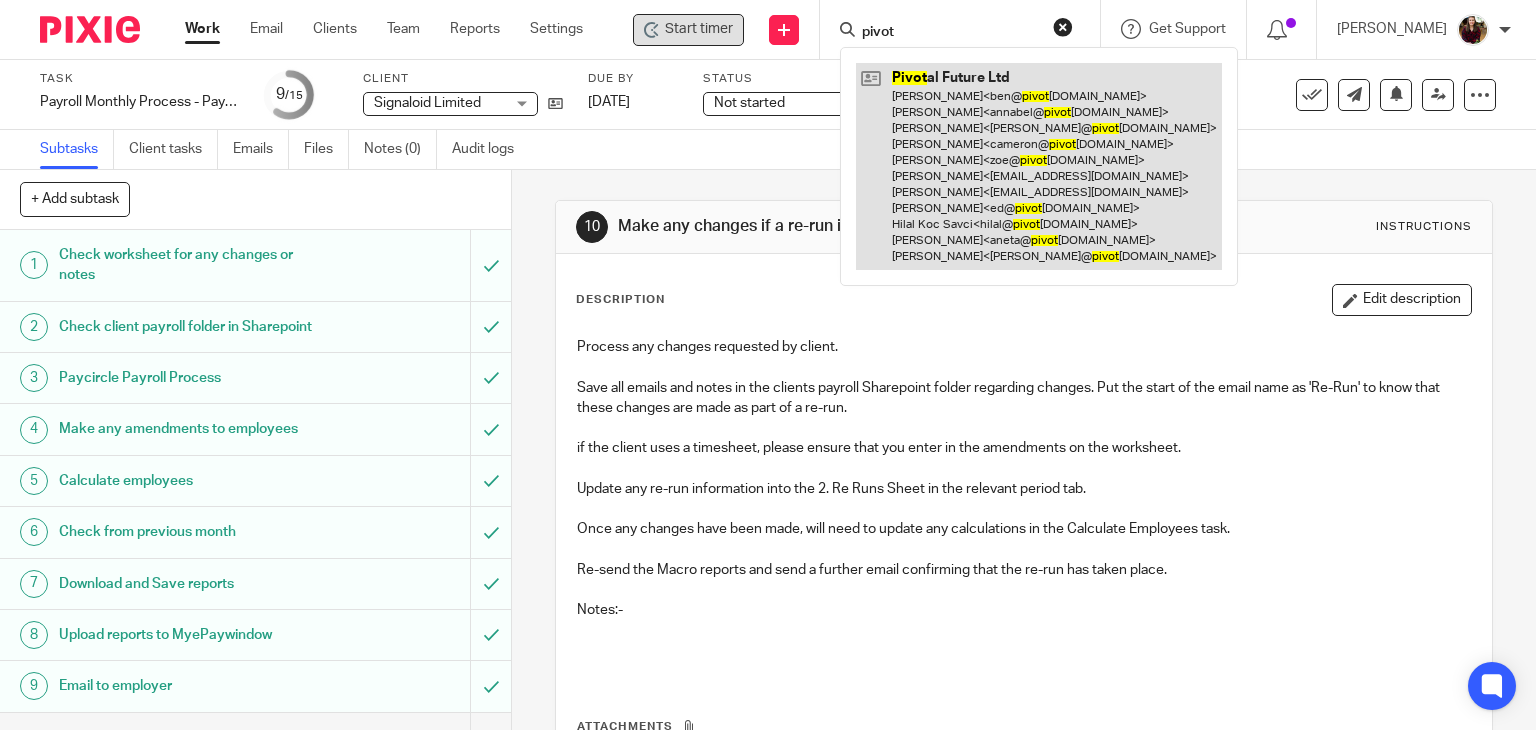 type on "pivot" 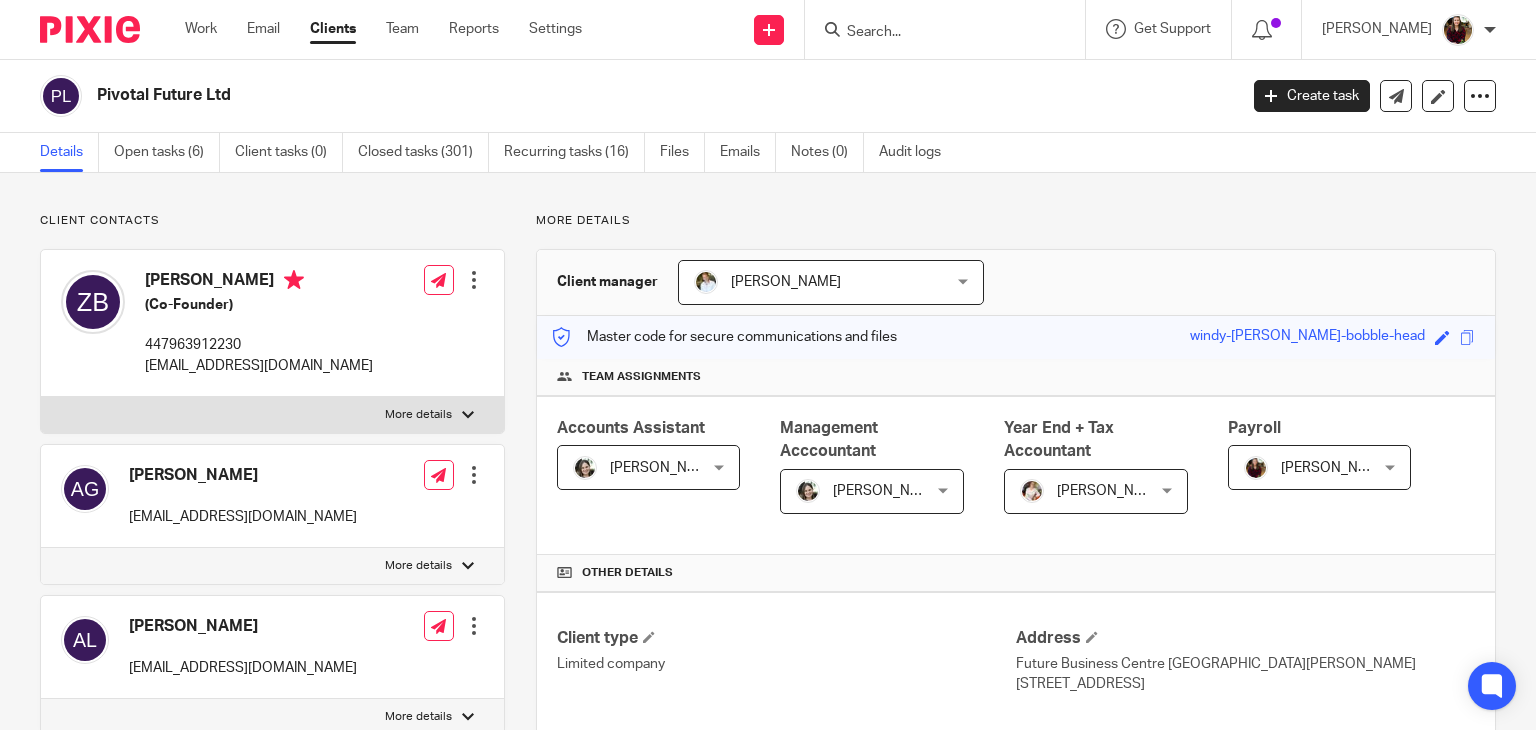 scroll, scrollTop: 0, scrollLeft: 0, axis: both 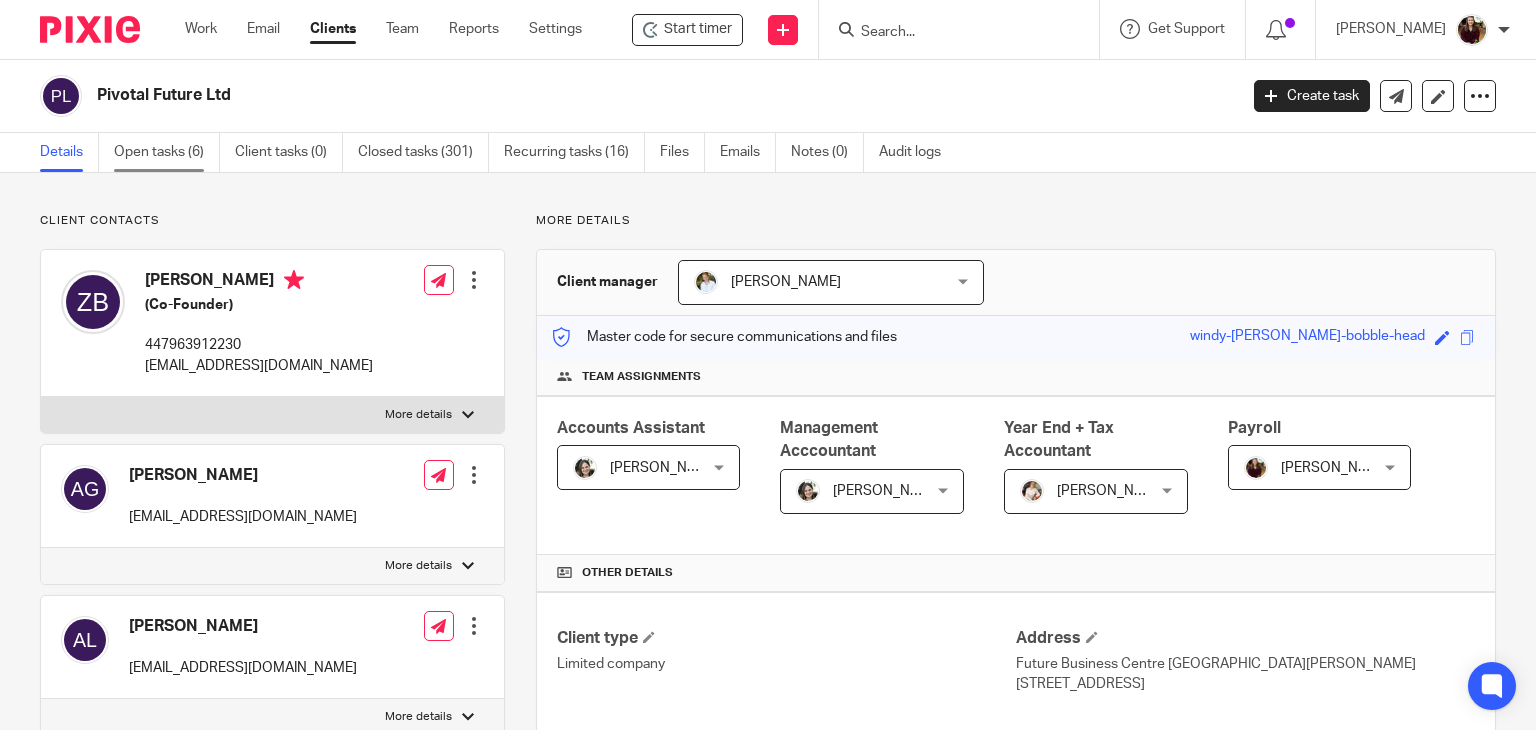 click on "Open tasks (6)" at bounding box center (167, 152) 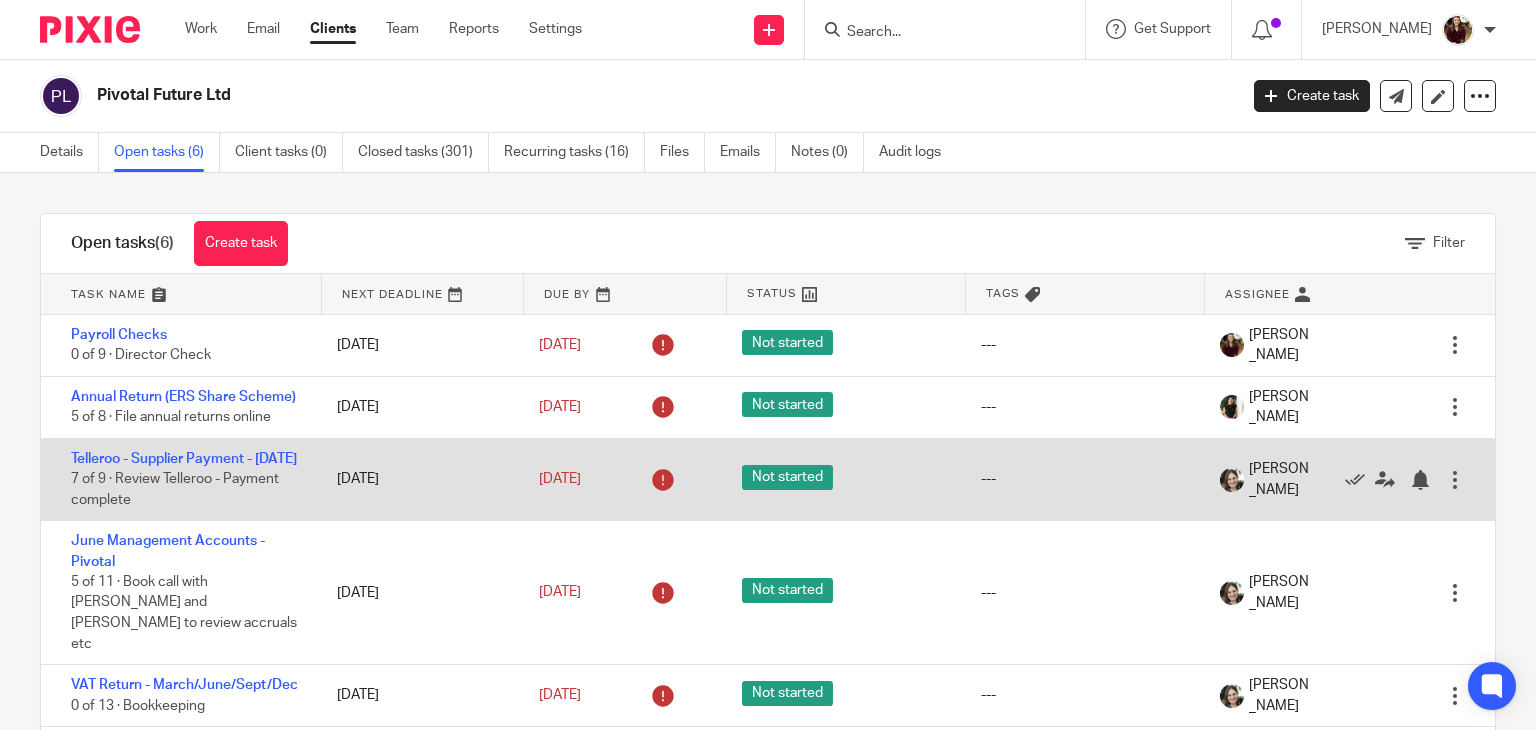 scroll, scrollTop: 0, scrollLeft: 0, axis: both 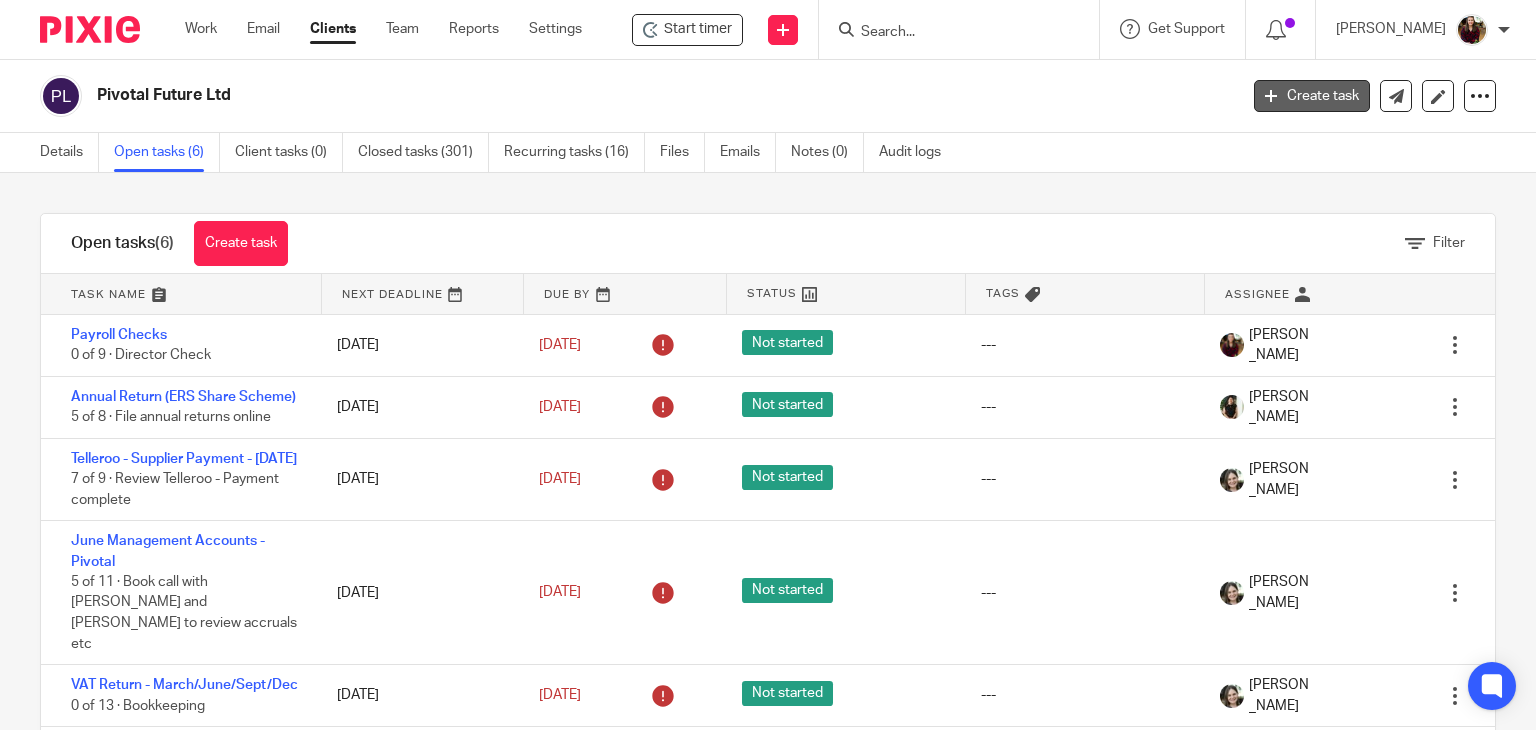 click on "Create task" at bounding box center (1312, 96) 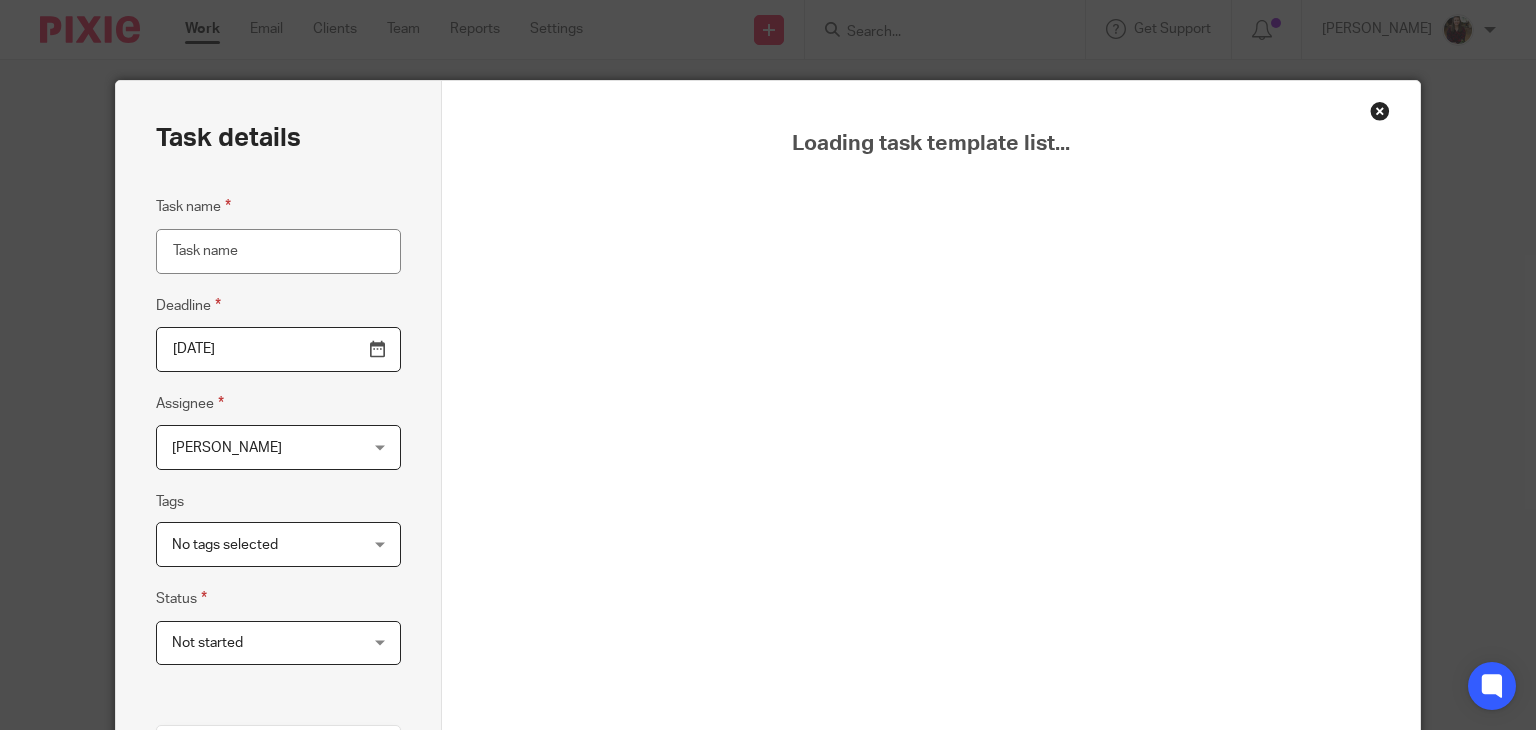 scroll, scrollTop: 0, scrollLeft: 0, axis: both 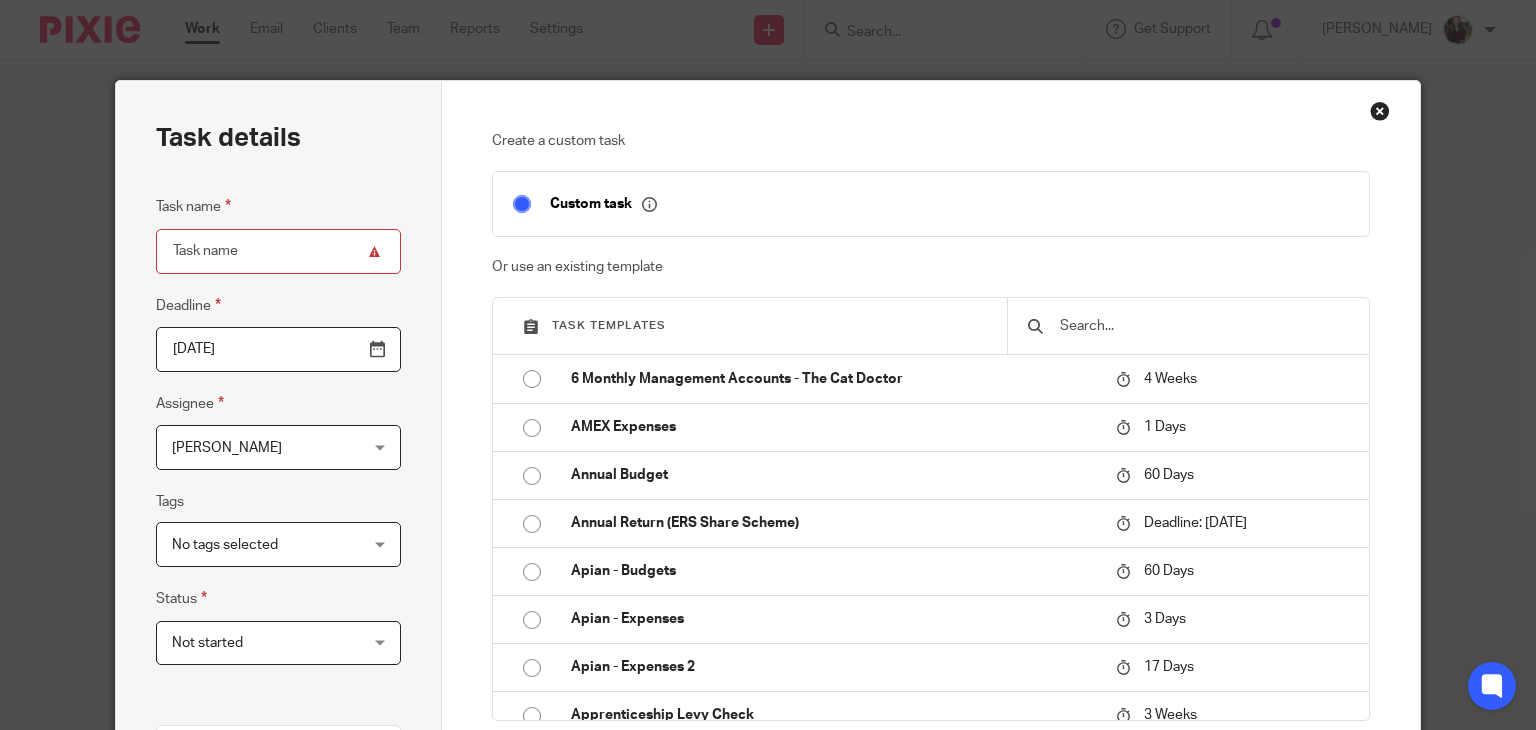 click at bounding box center (1188, 326) 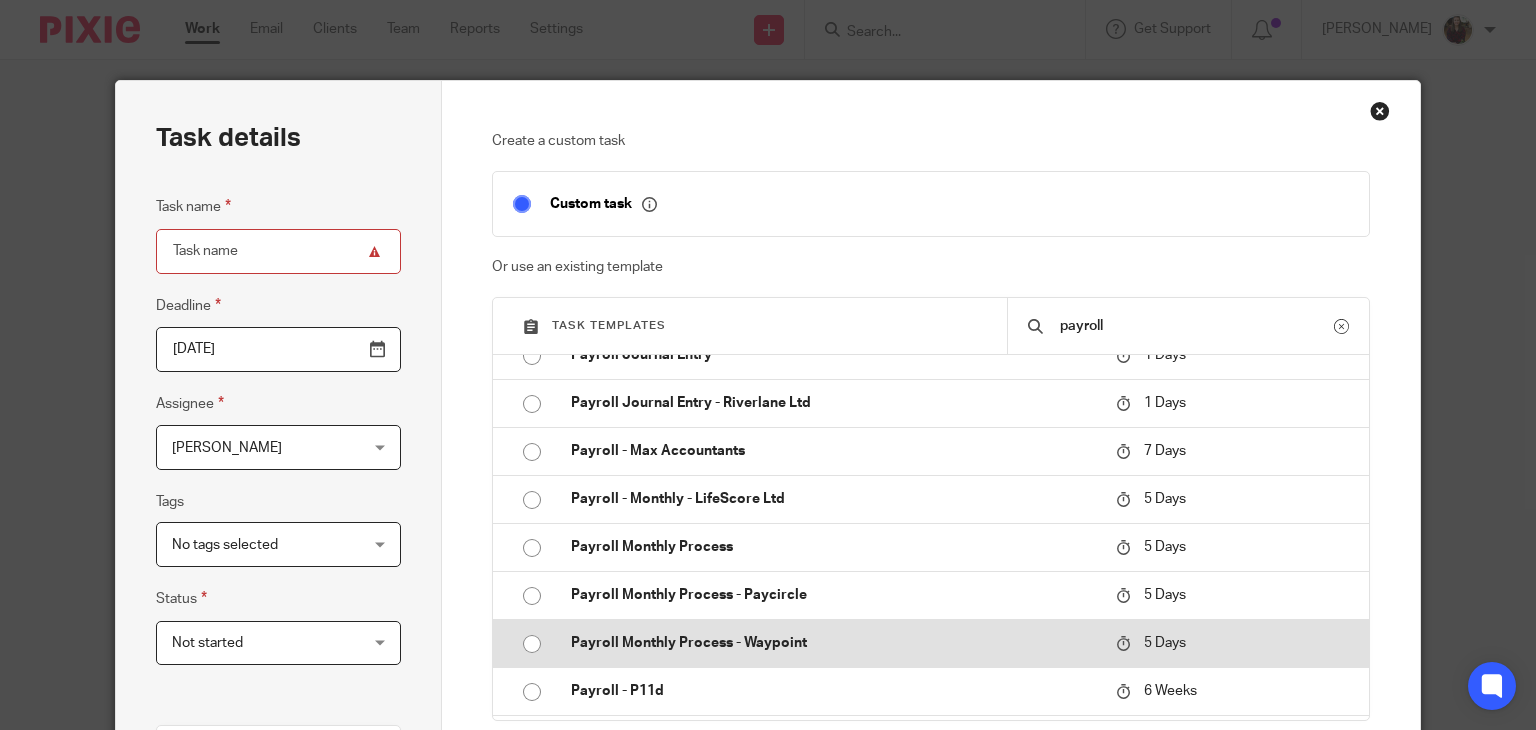 scroll, scrollTop: 700, scrollLeft: 0, axis: vertical 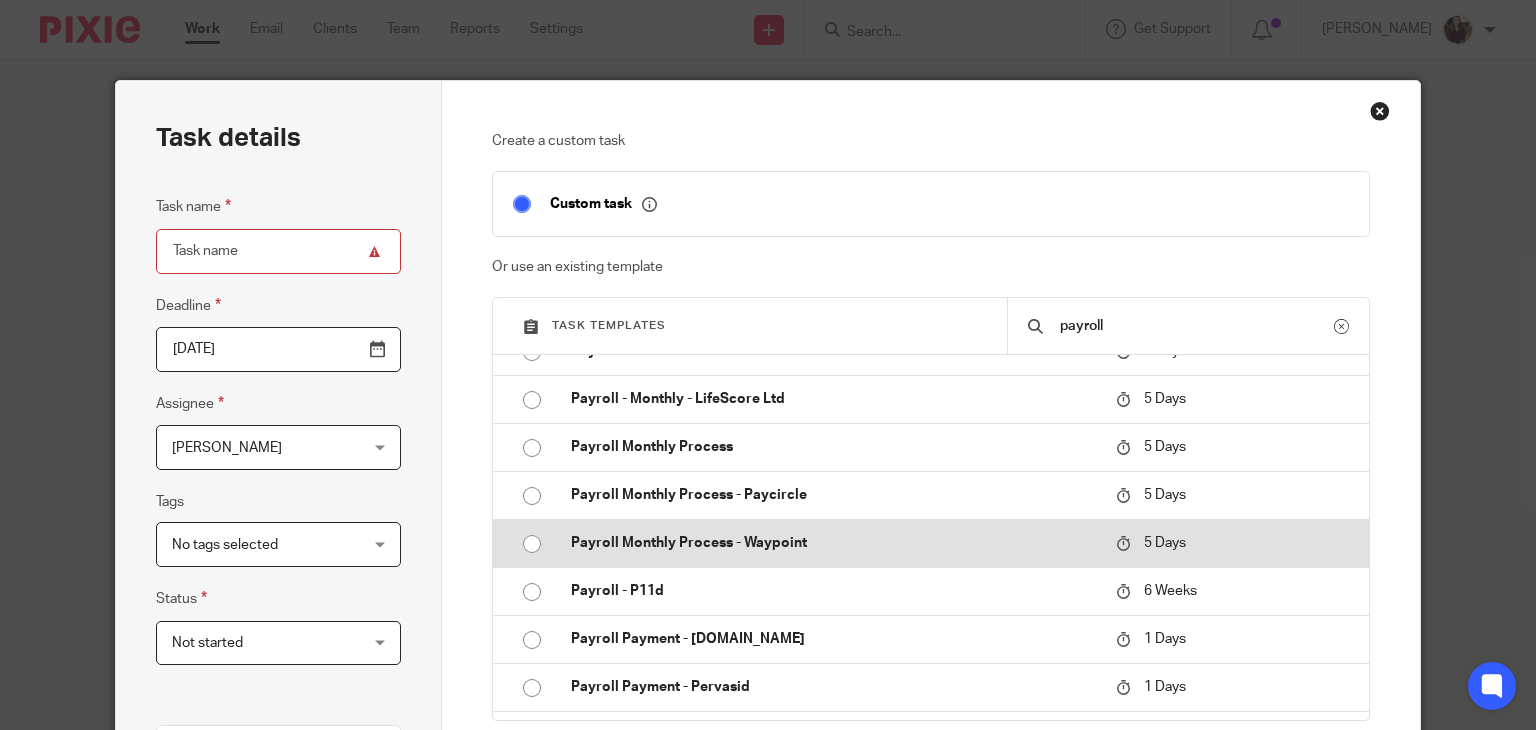 type on "payroll" 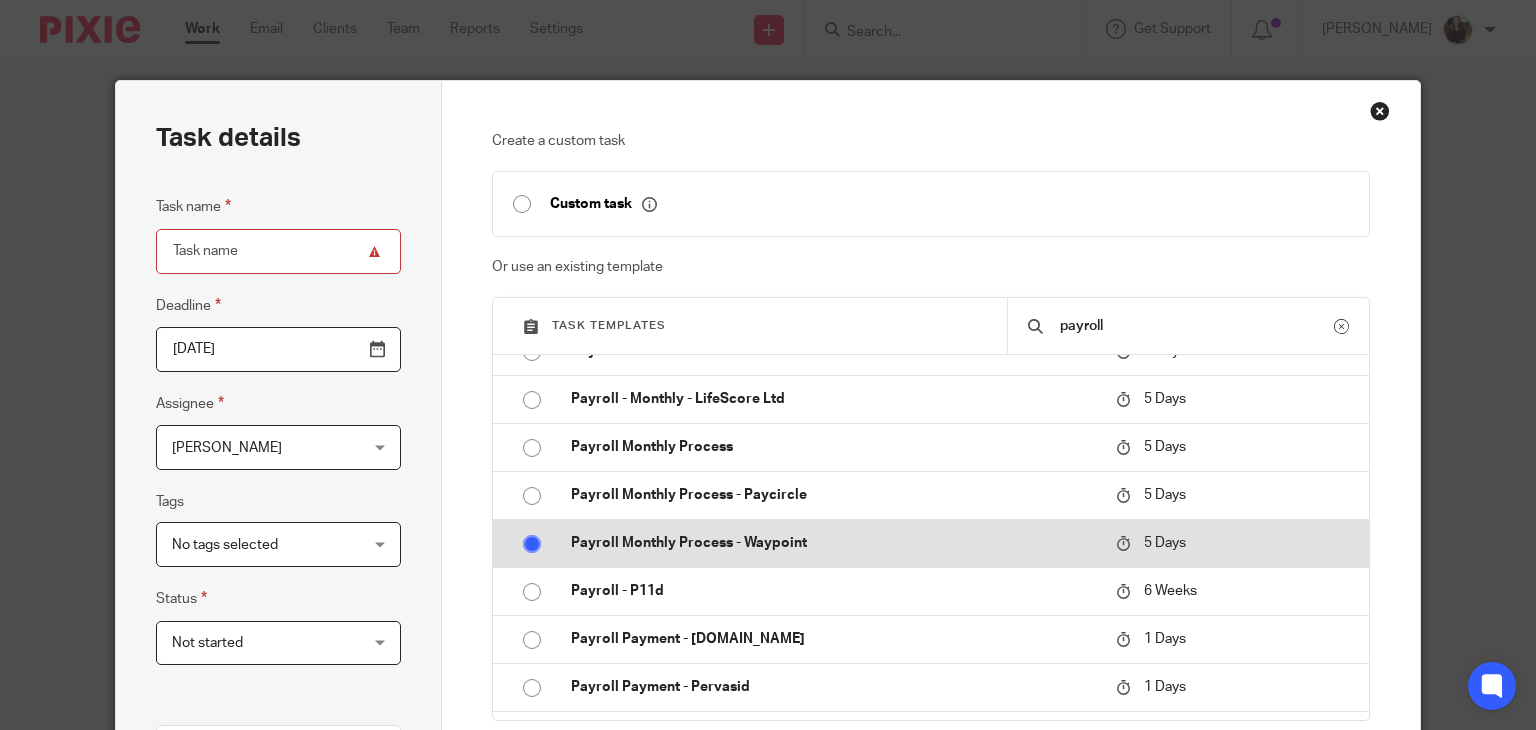 type on "Payroll Monthly Process - Waypoint" 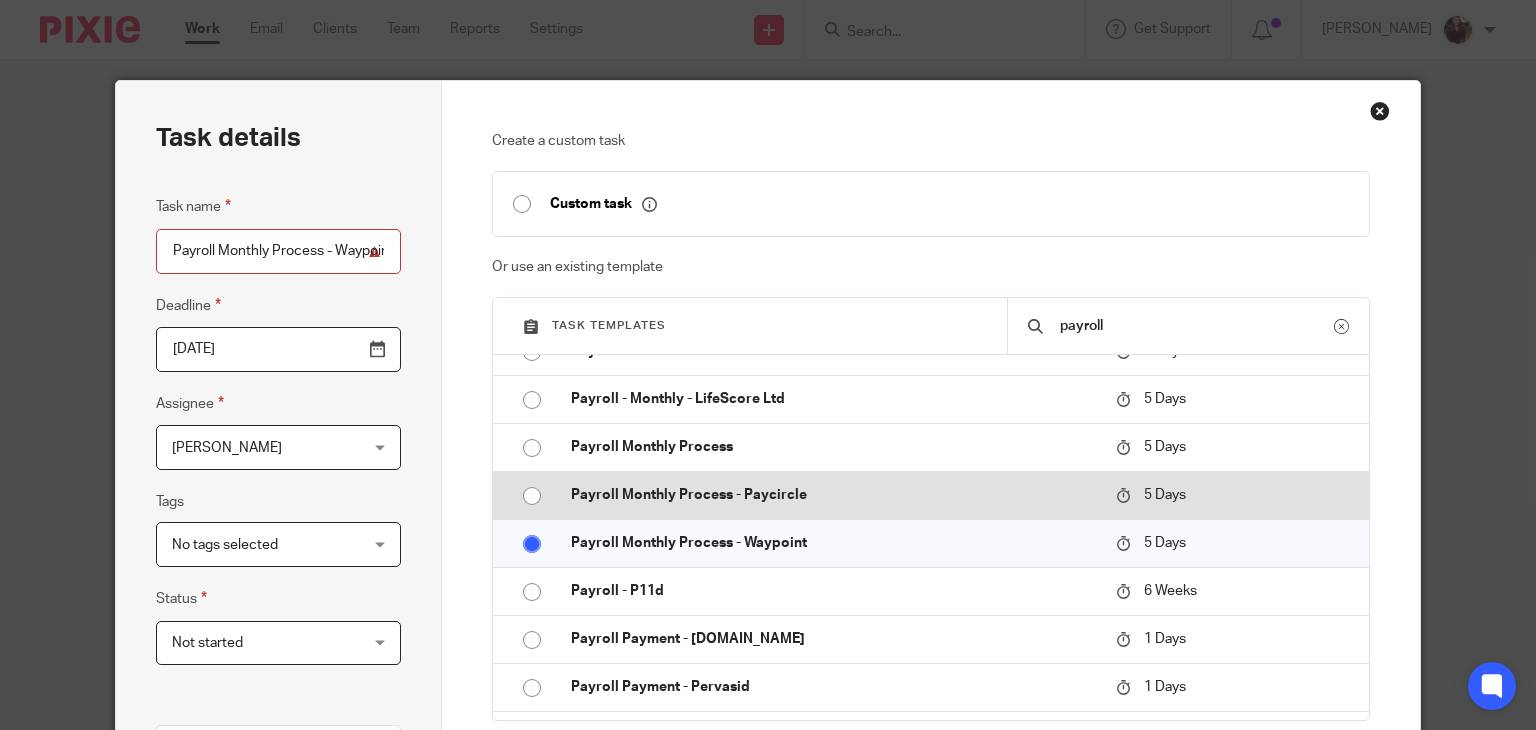 click on "Payroll Monthly Process - Paycircle" at bounding box center (833, 495) 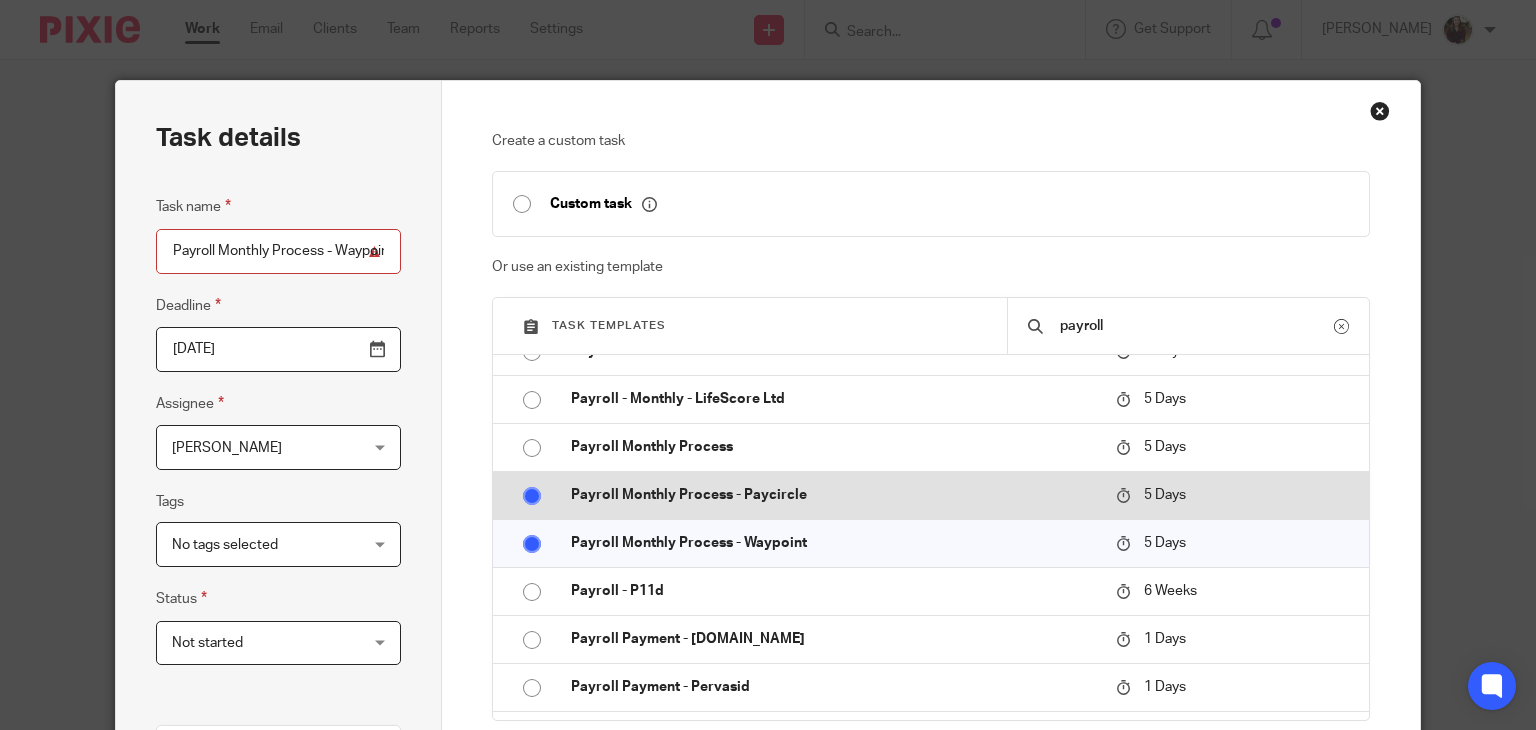 type on "Payroll Monthly Process - Paycircle" 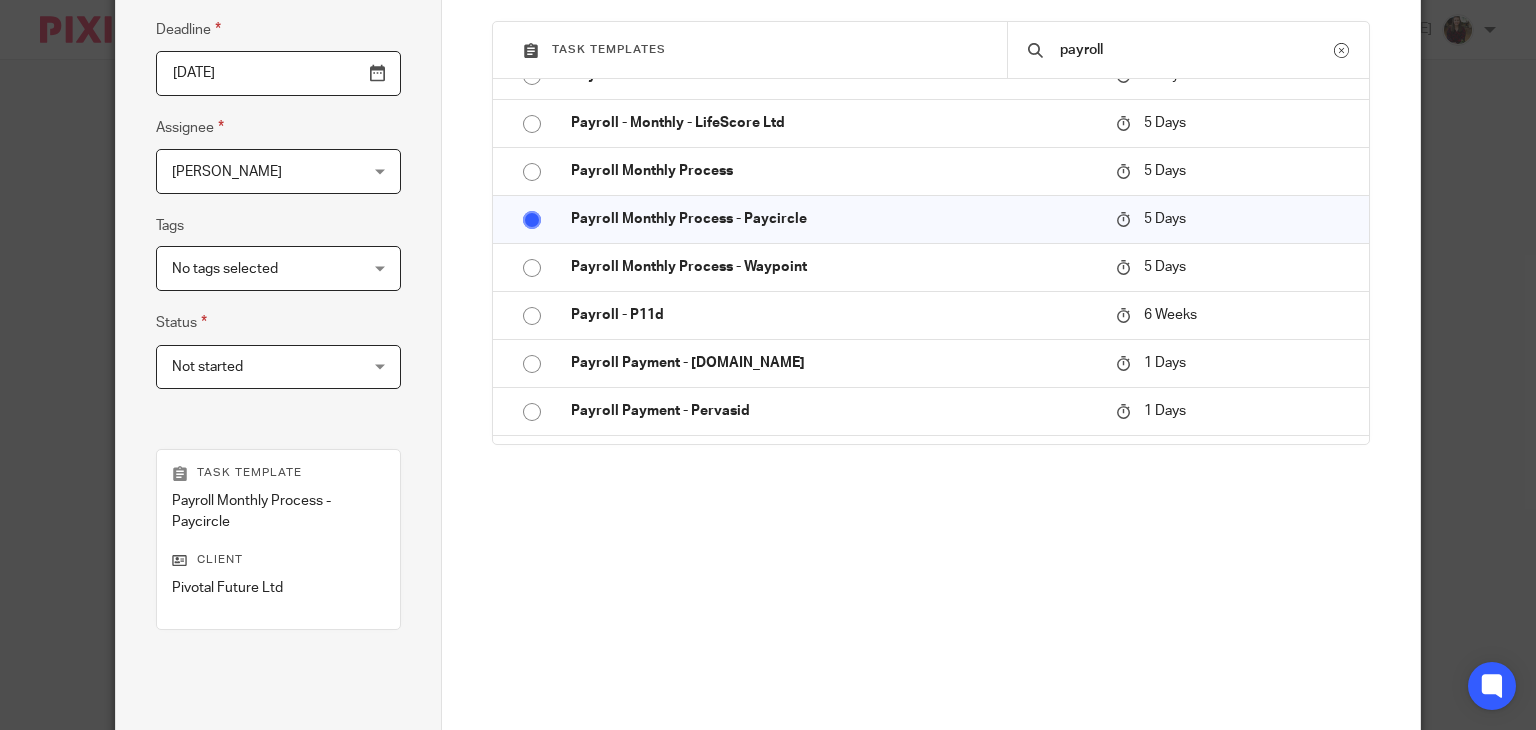 scroll, scrollTop: 400, scrollLeft: 0, axis: vertical 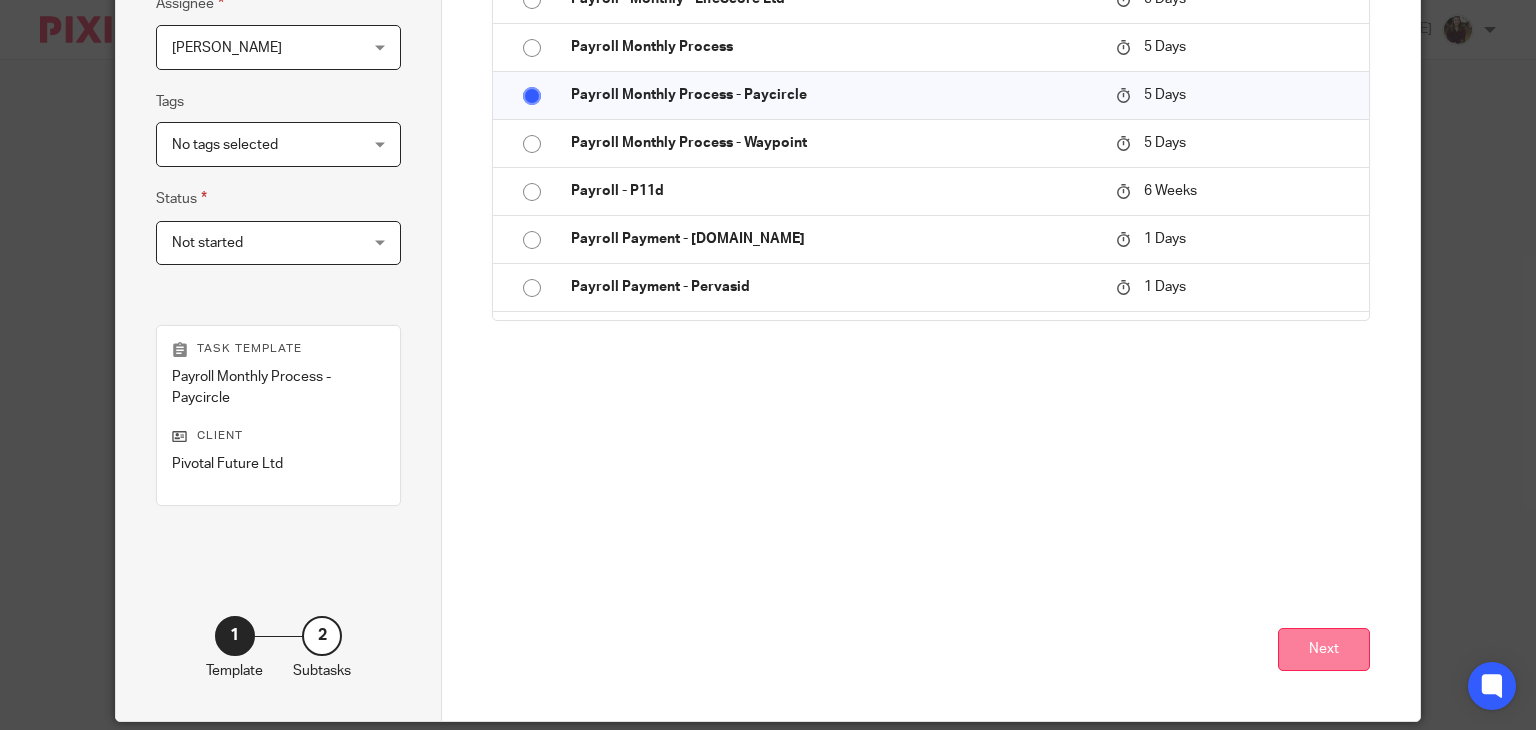 click on "Next" at bounding box center (1324, 649) 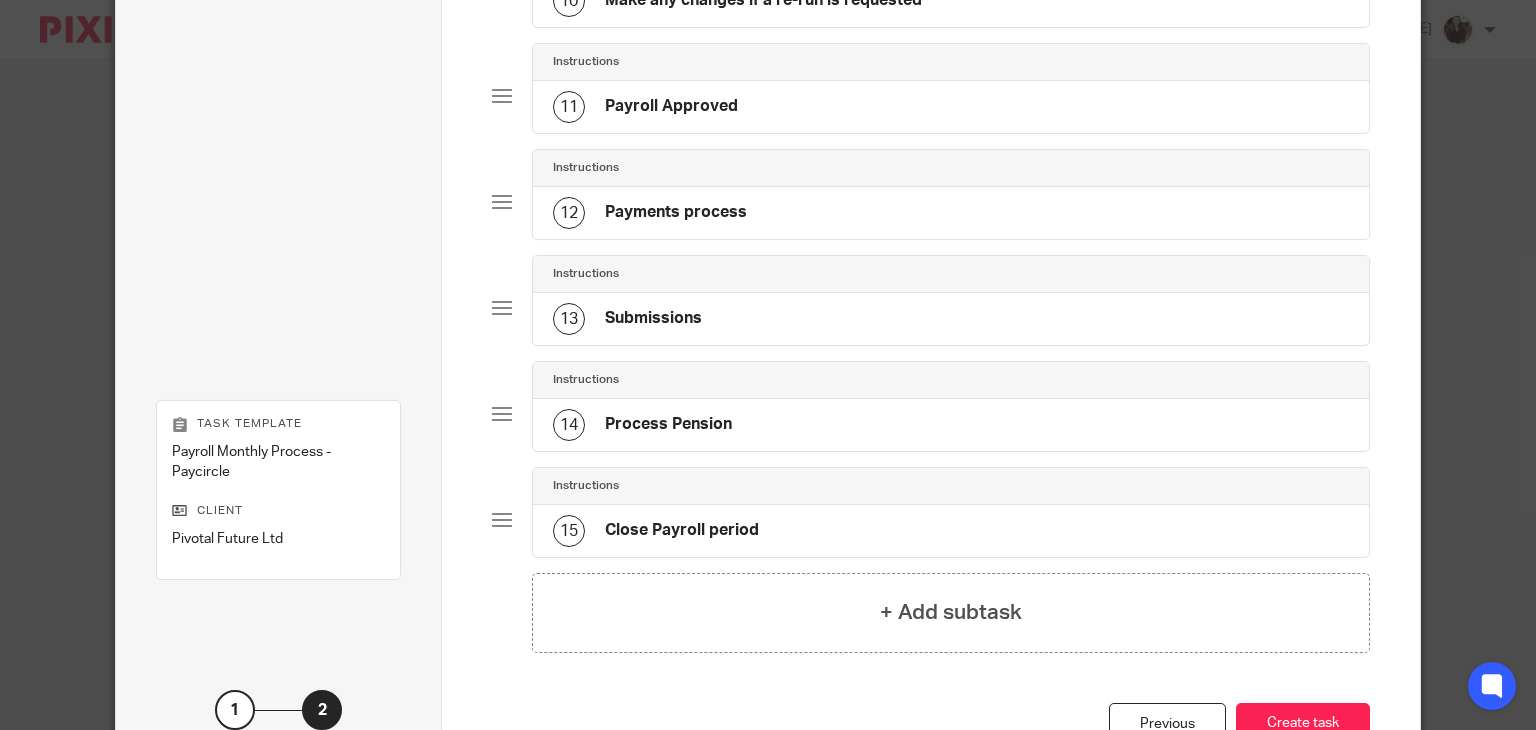 scroll, scrollTop: 1338, scrollLeft: 0, axis: vertical 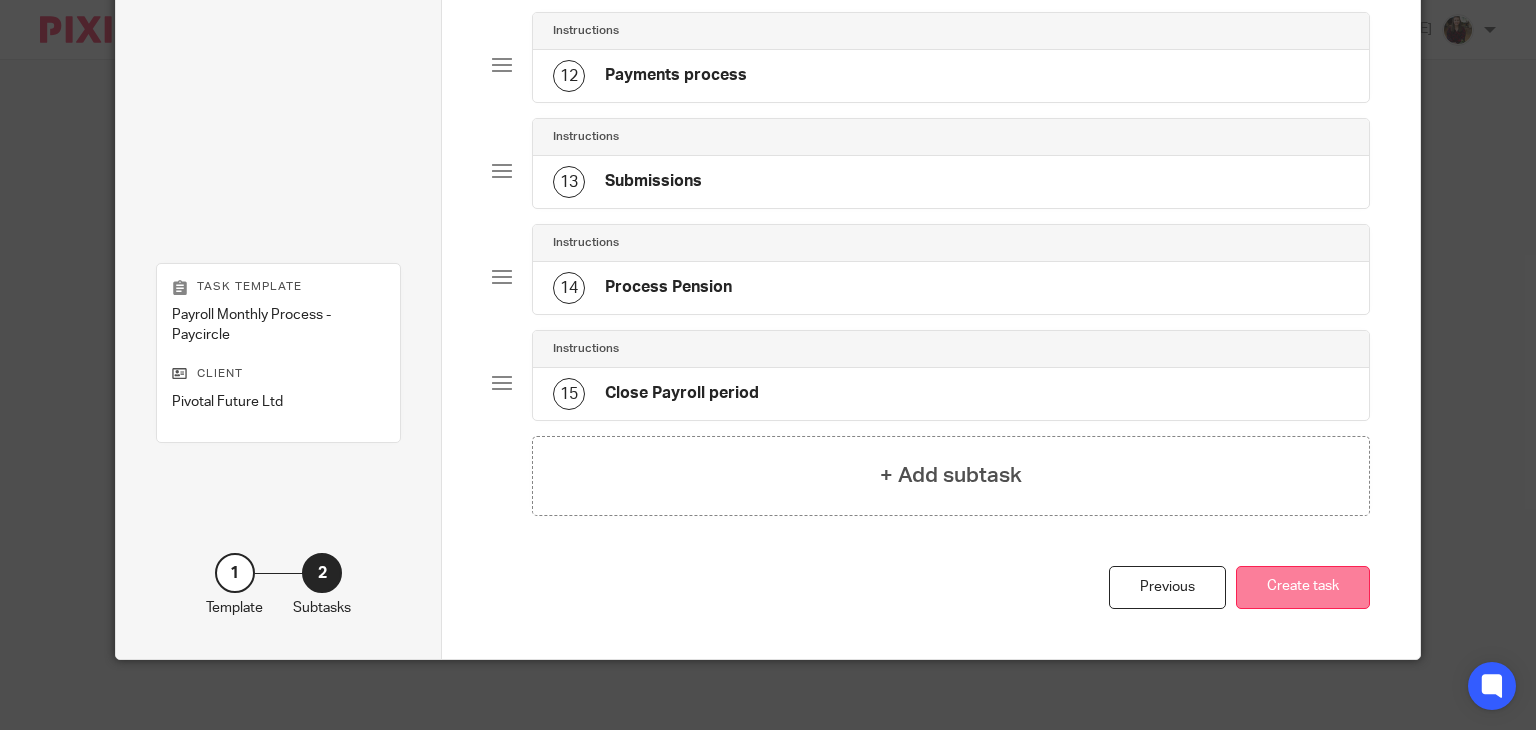 click on "Create task" at bounding box center [1303, 587] 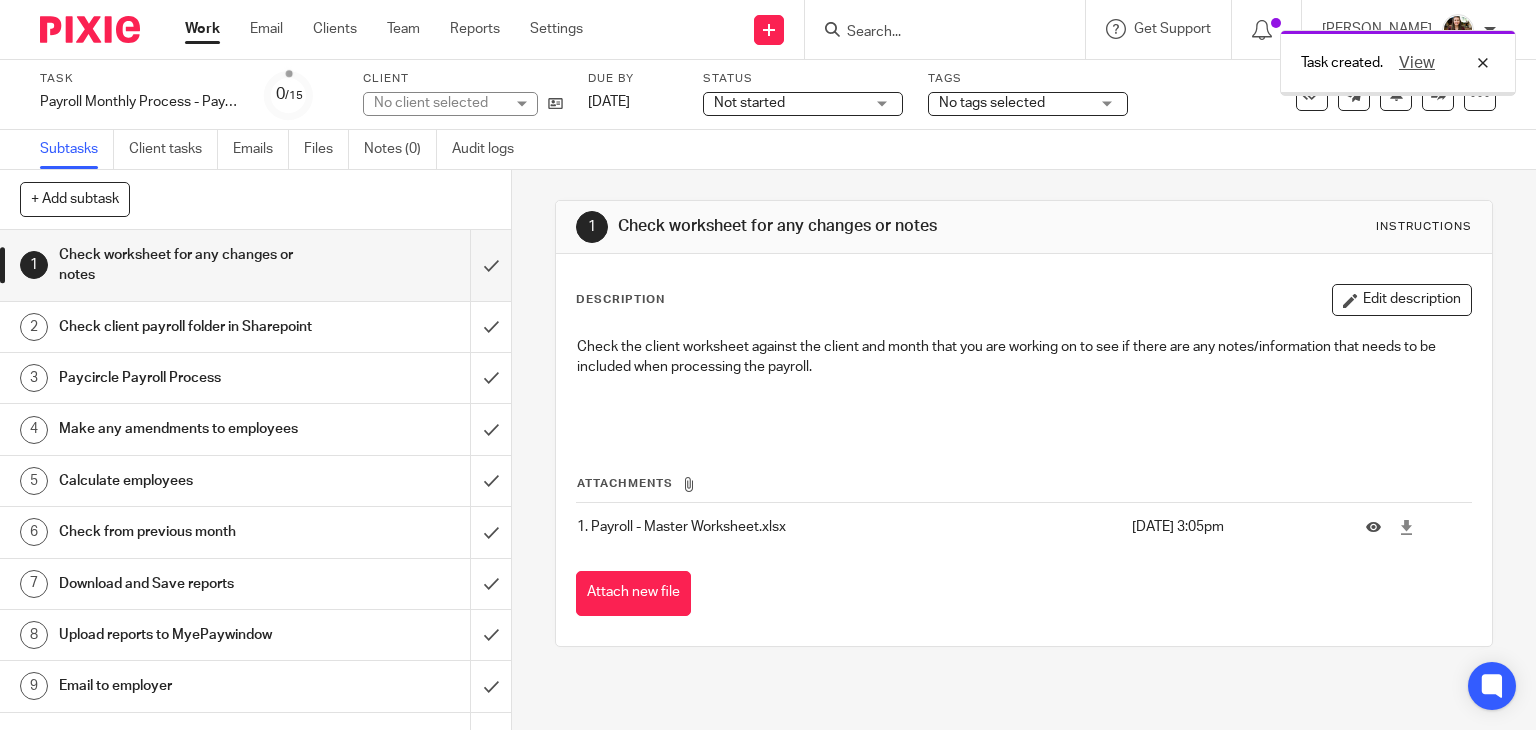 scroll, scrollTop: 0, scrollLeft: 0, axis: both 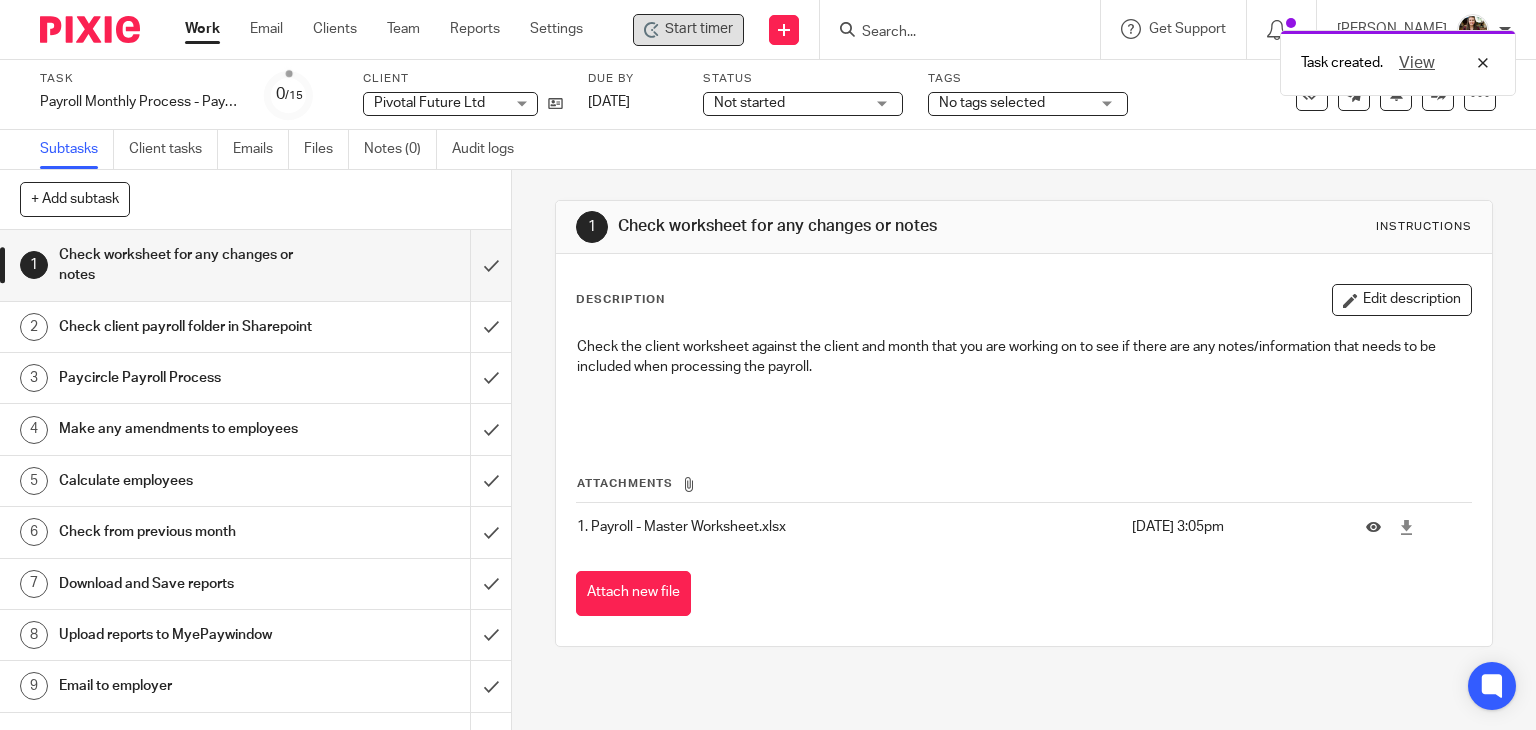 click on "Start timer" at bounding box center (699, 29) 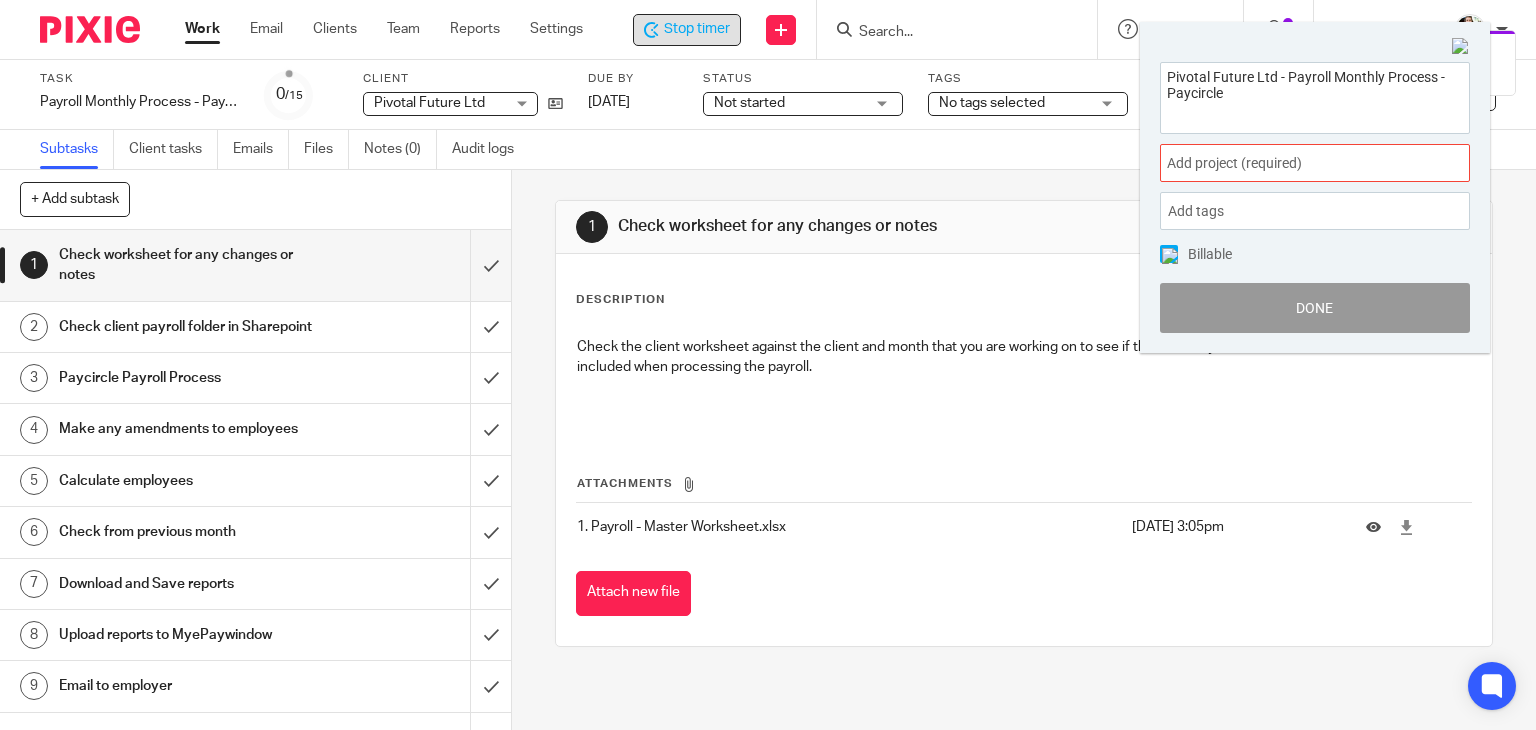 click on "Add project (required) :" at bounding box center [1315, 163] 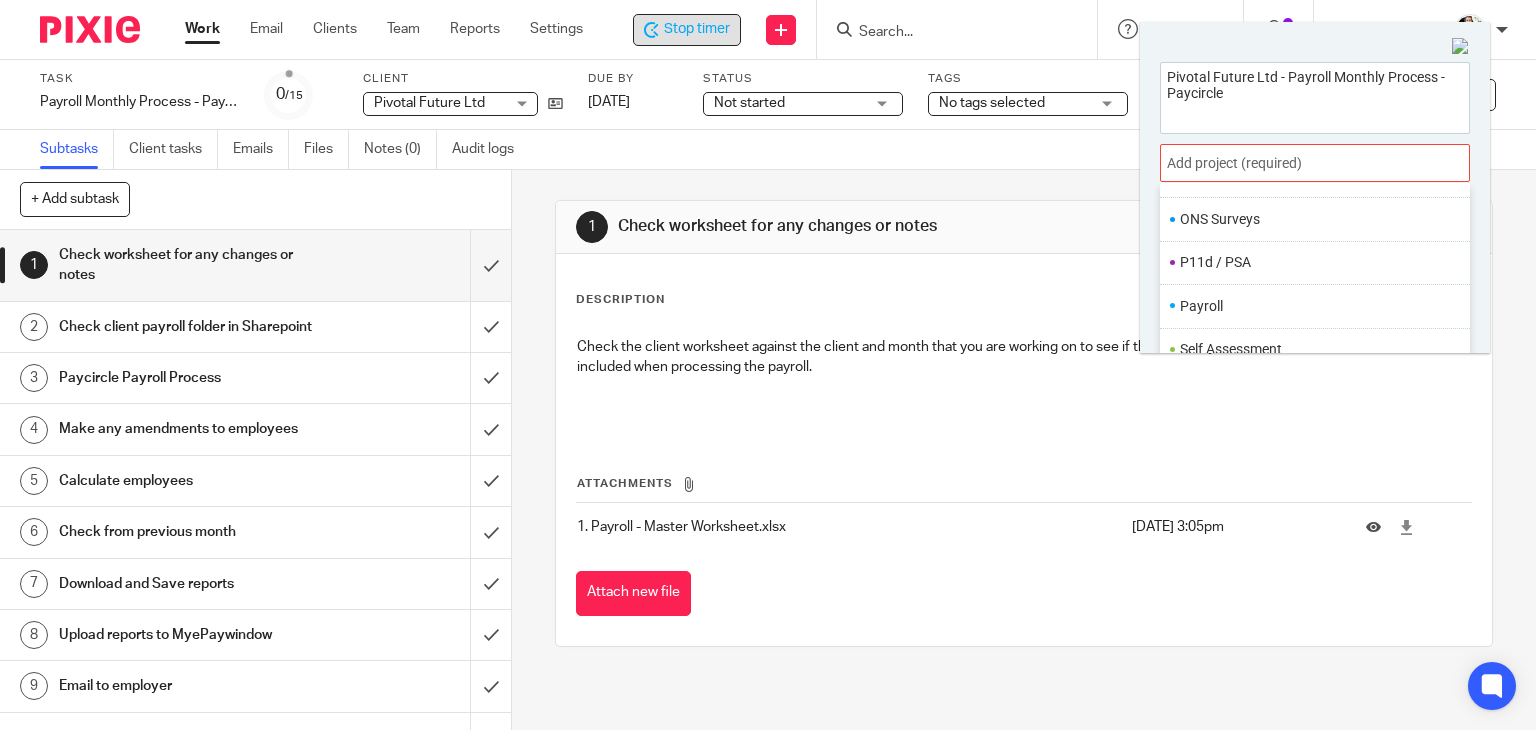 scroll, scrollTop: 748, scrollLeft: 0, axis: vertical 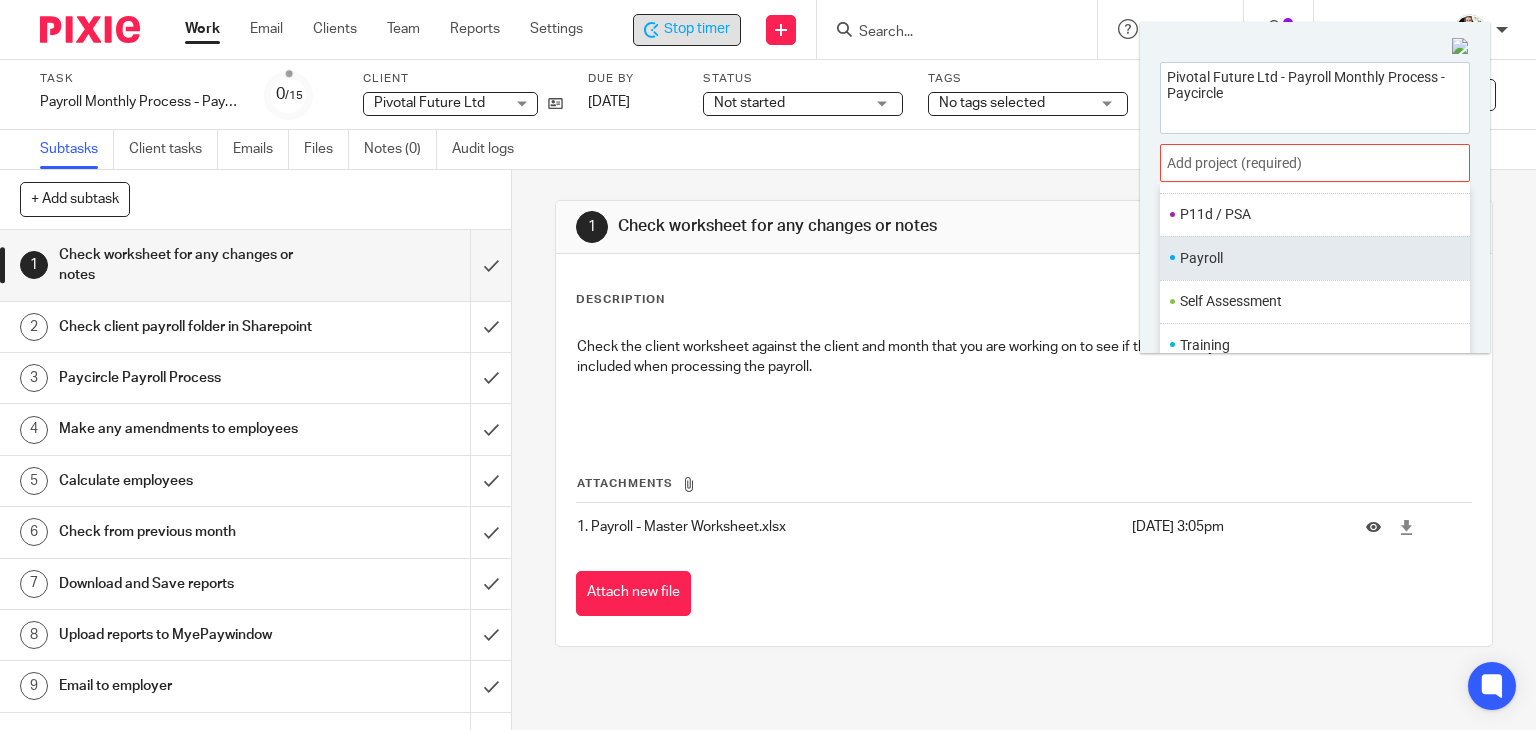 click on "Payroll" at bounding box center (1310, 258) 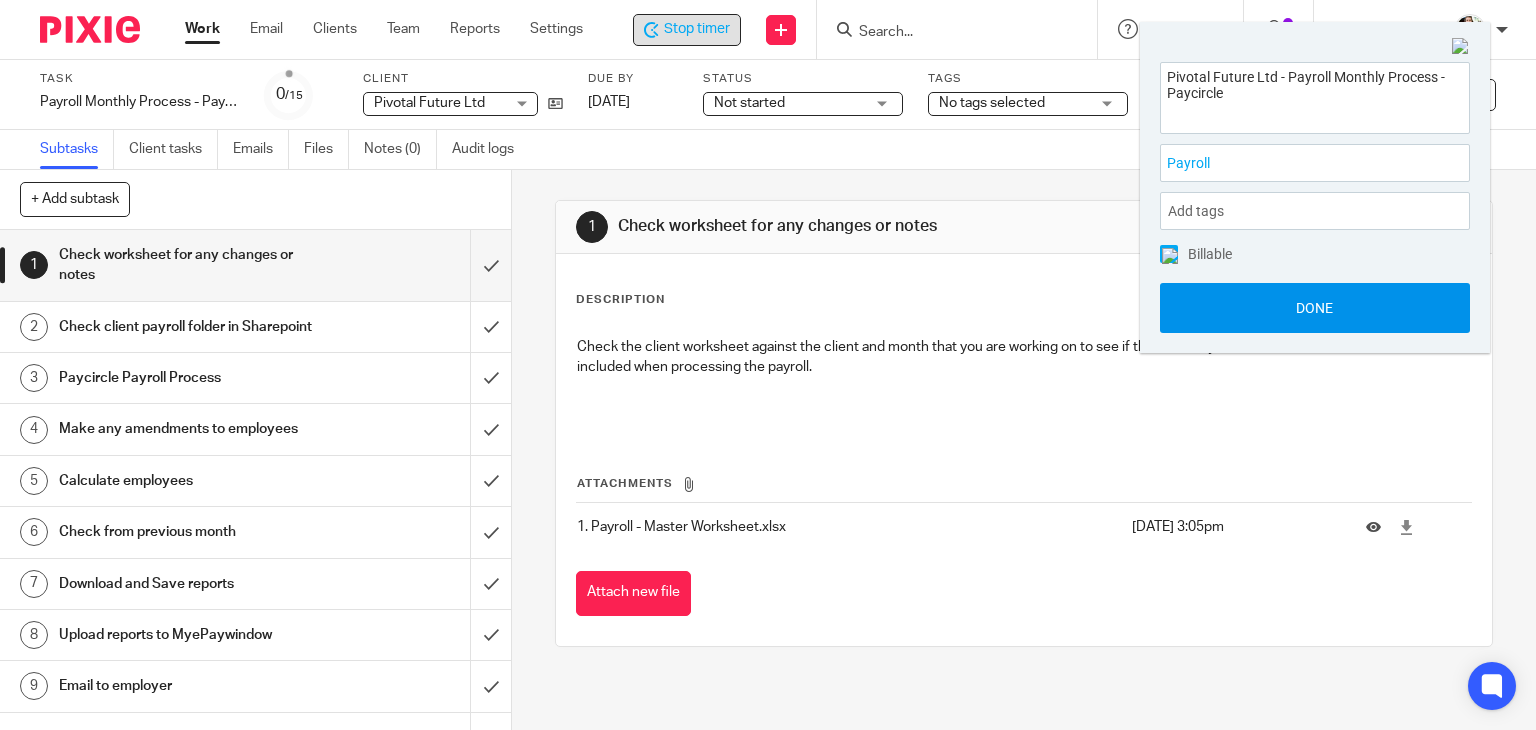 click on "Done" at bounding box center (1315, 308) 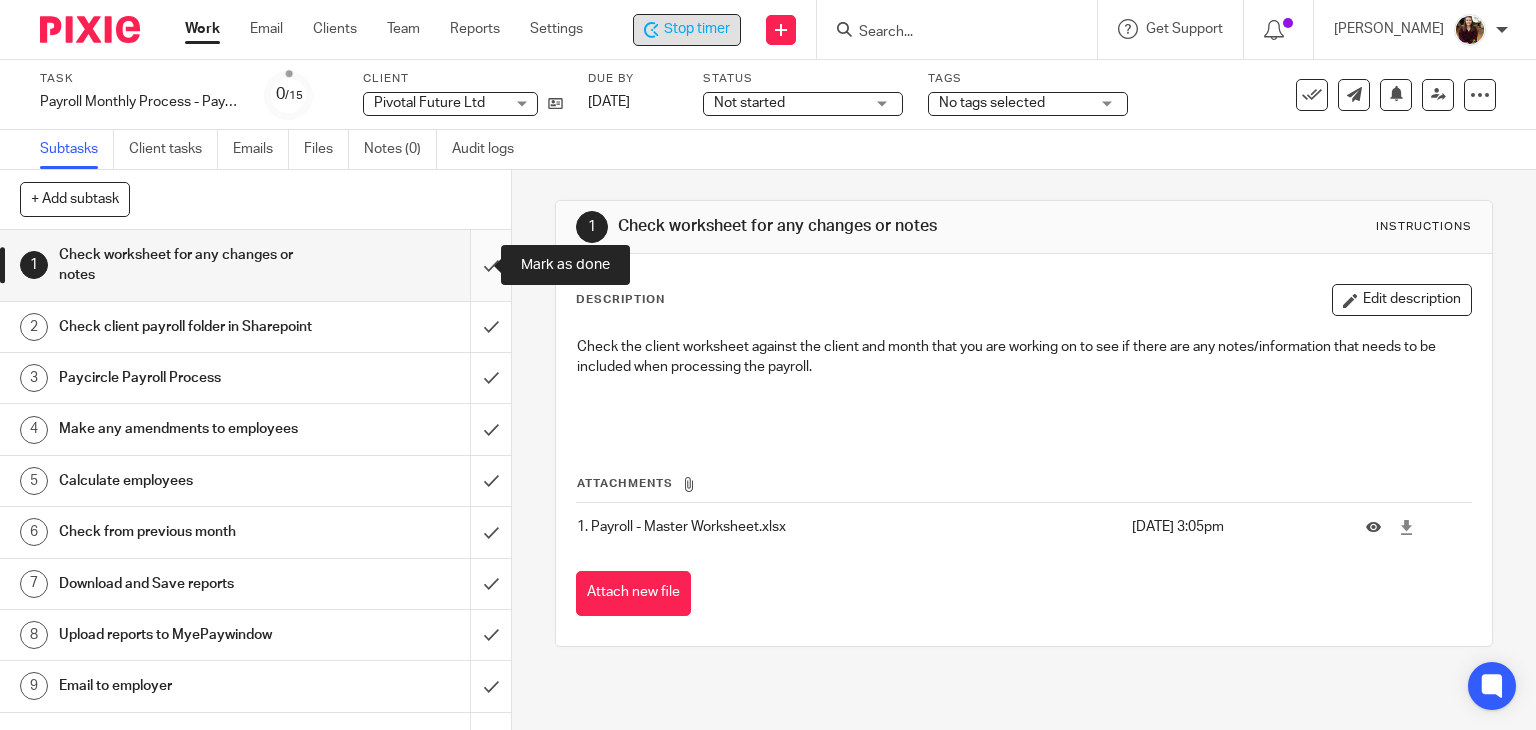 click at bounding box center (255, 265) 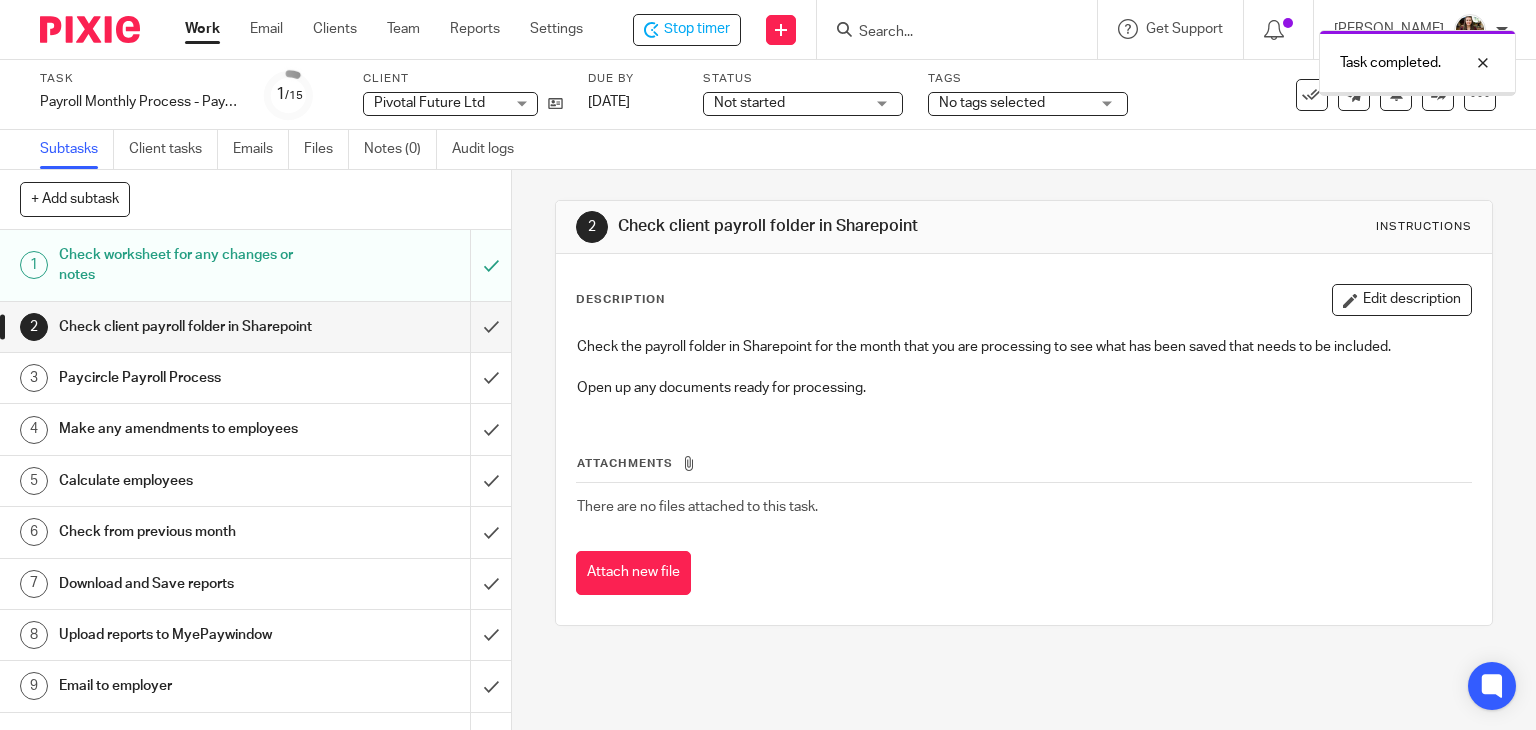 scroll, scrollTop: 0, scrollLeft: 0, axis: both 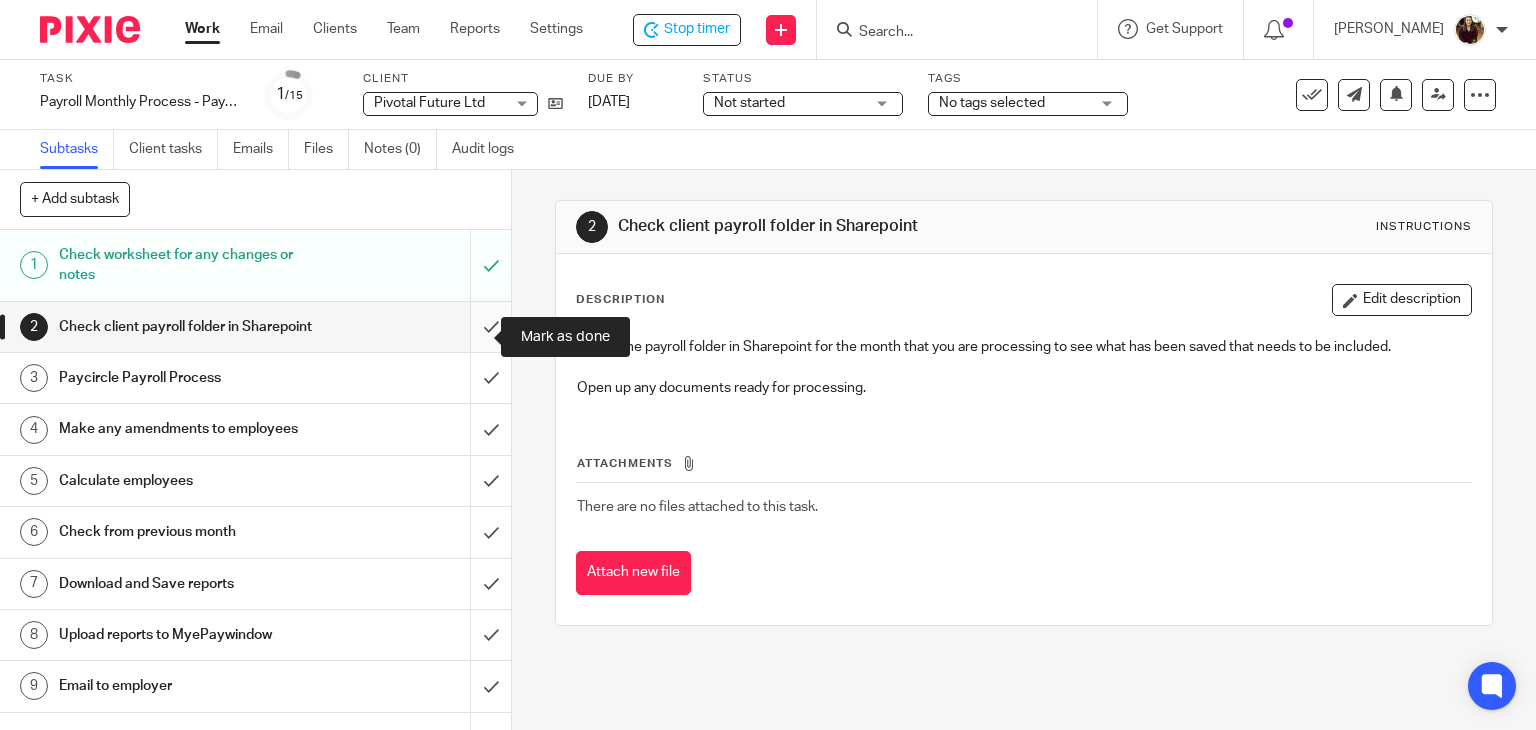 click at bounding box center [255, 327] 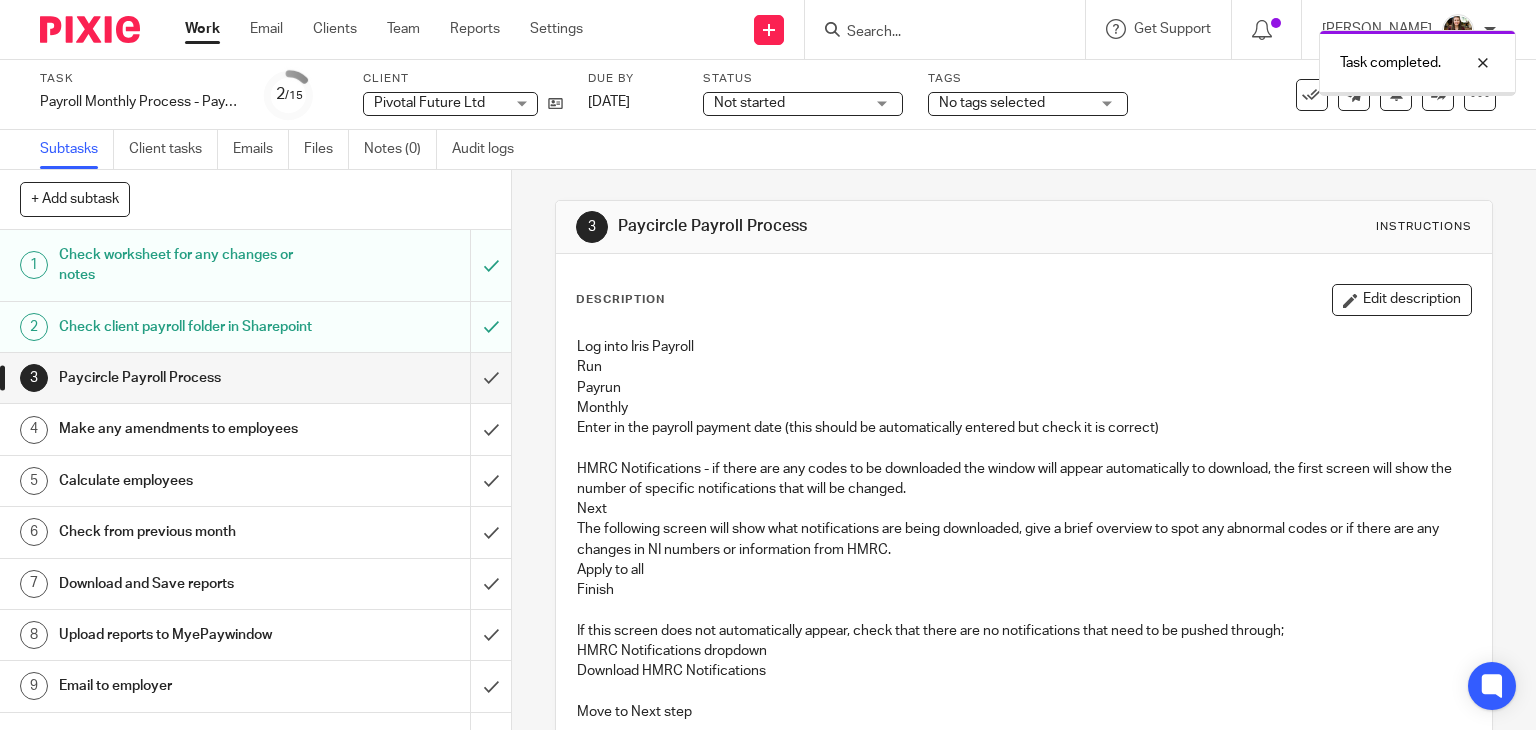 scroll, scrollTop: 0, scrollLeft: 0, axis: both 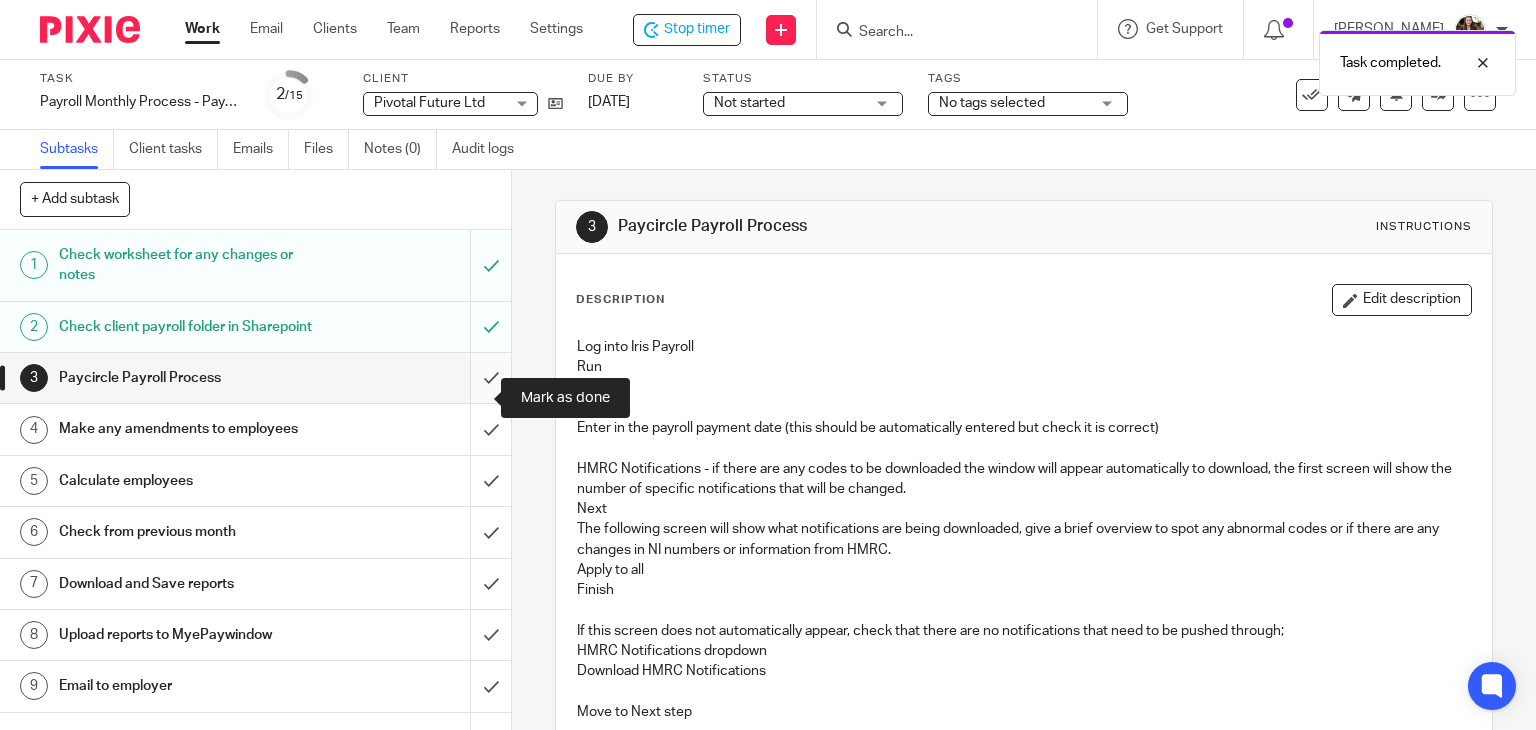click at bounding box center (255, 378) 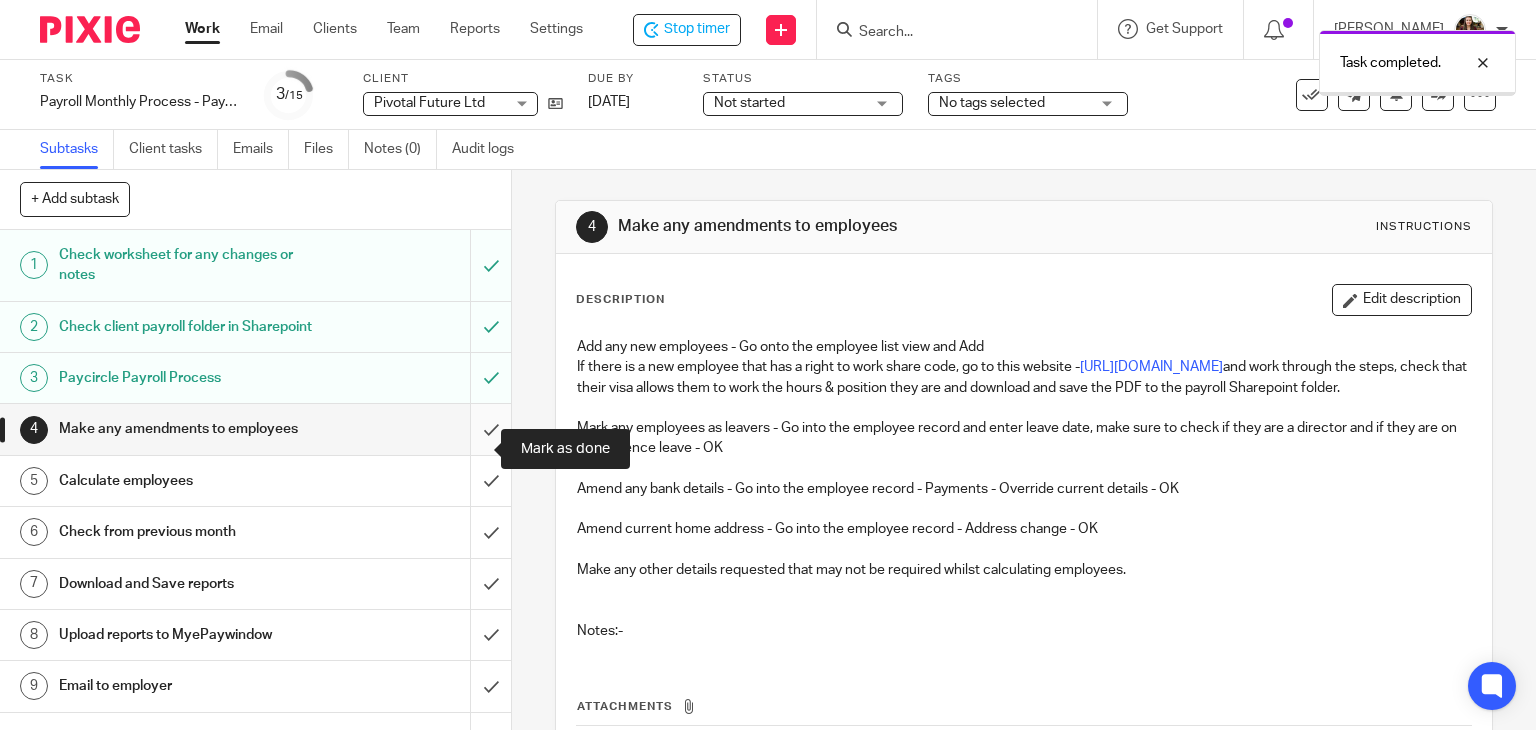scroll, scrollTop: 0, scrollLeft: 0, axis: both 